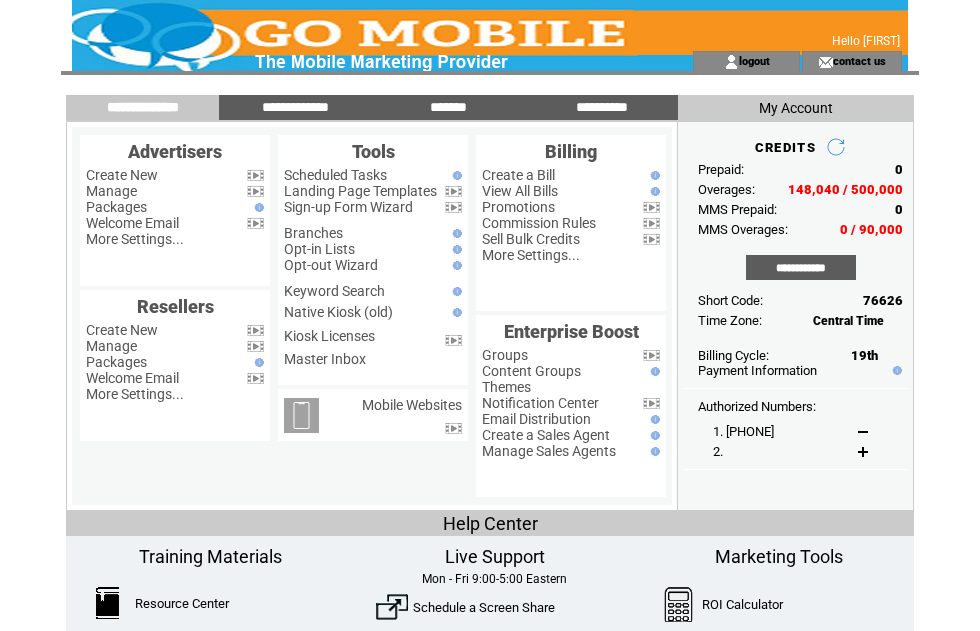 scroll, scrollTop: 0, scrollLeft: 0, axis: both 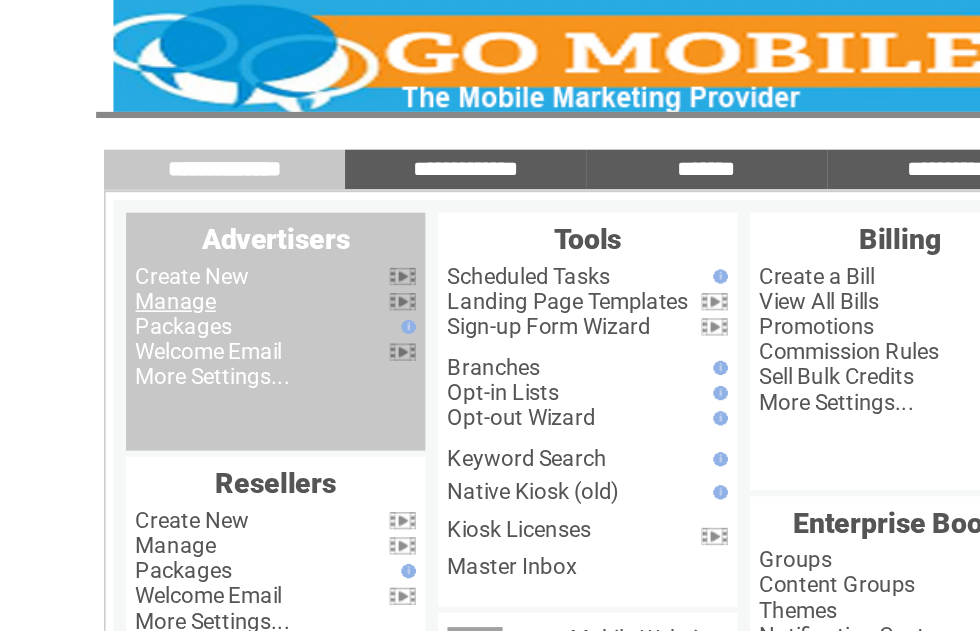 click on "Manage" at bounding box center (111, 191) 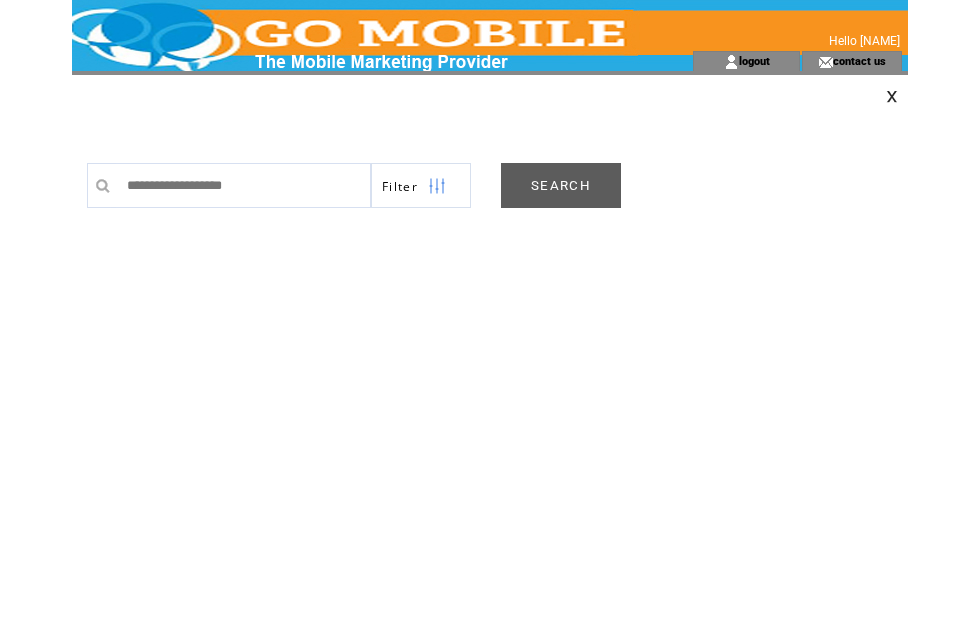 scroll, scrollTop: 0, scrollLeft: 0, axis: both 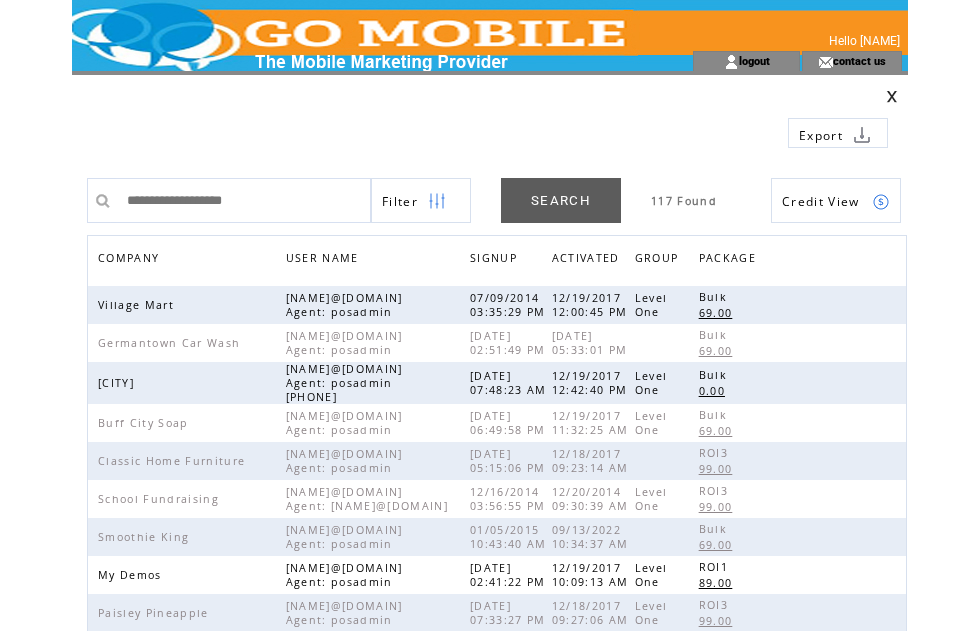click on "COMPANY" at bounding box center (131, 260) 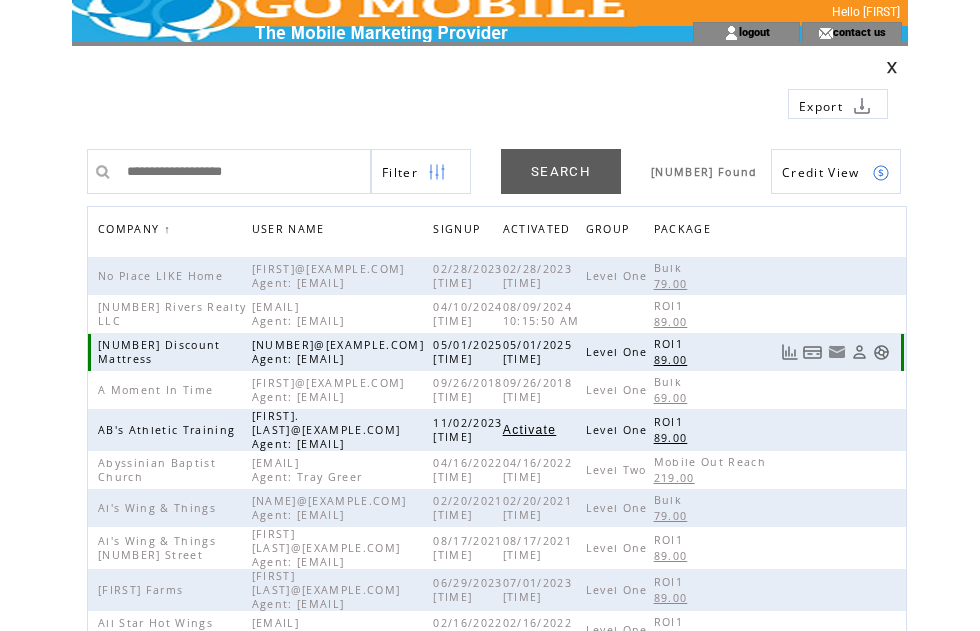 scroll, scrollTop: 30, scrollLeft: 0, axis: vertical 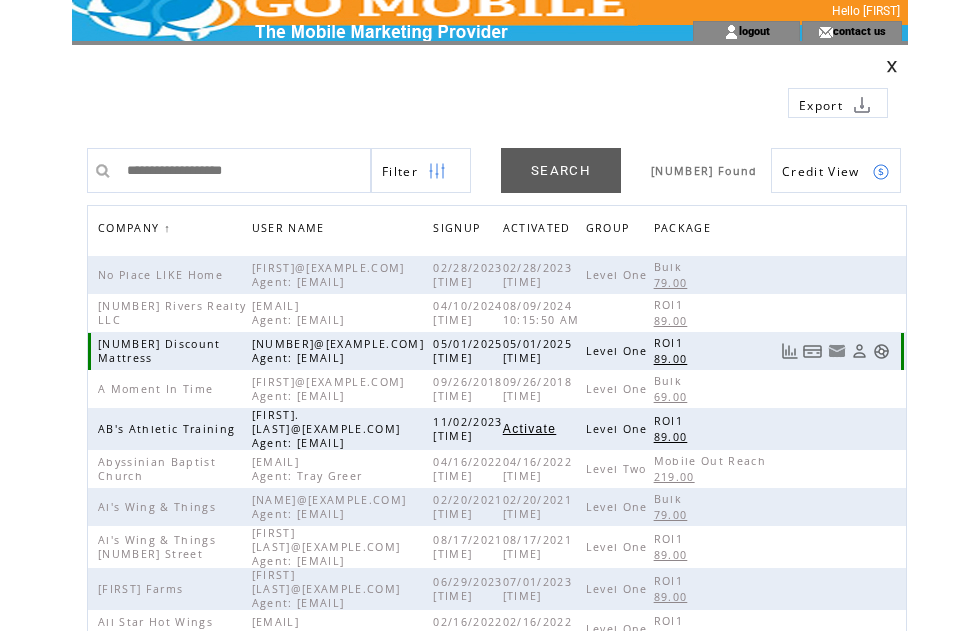 click at bounding box center (881, 351) 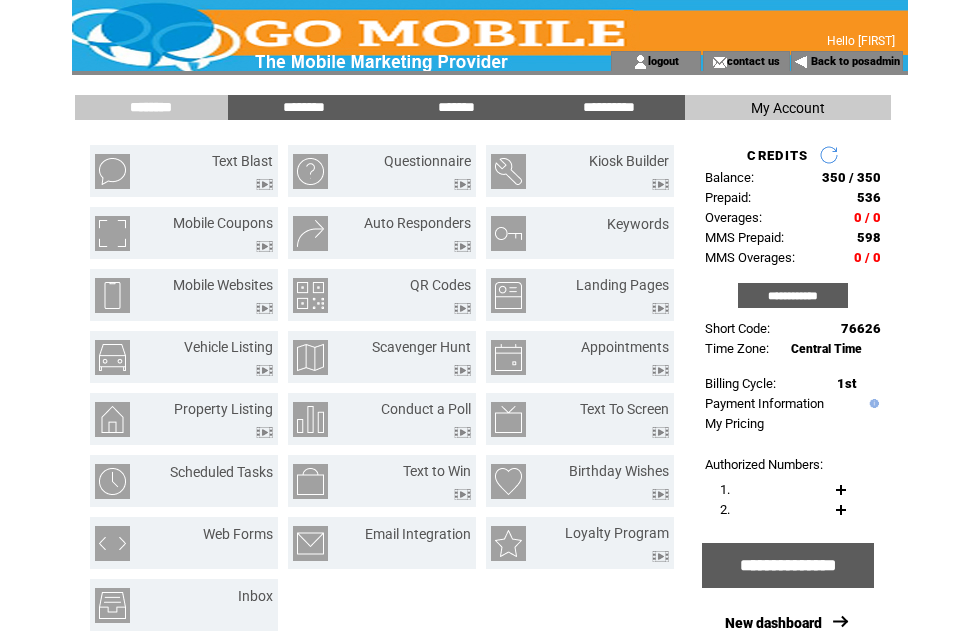 scroll, scrollTop: 0, scrollLeft: 0, axis: both 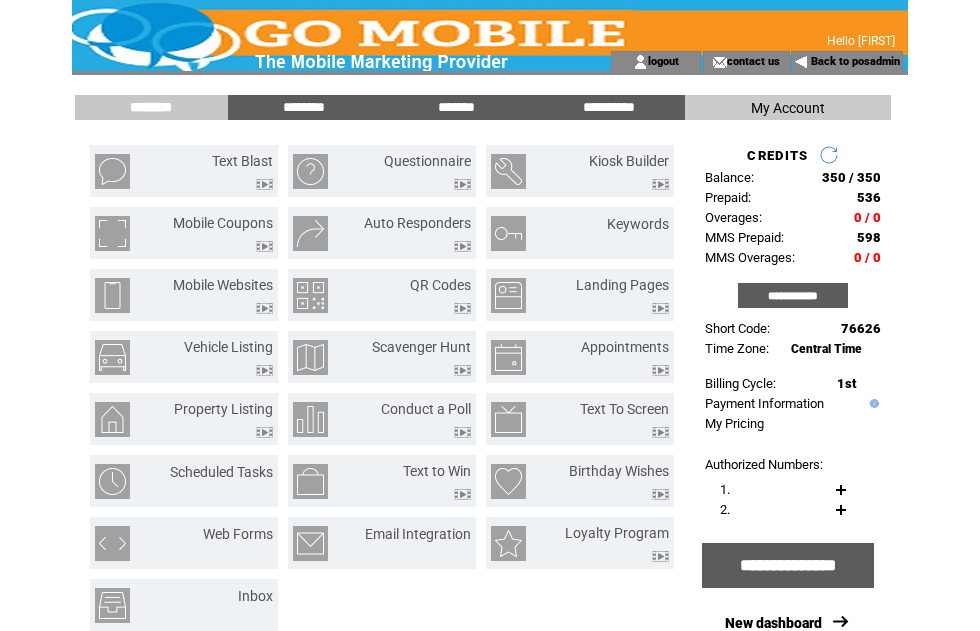 click on "*******" at bounding box center [456, 107] 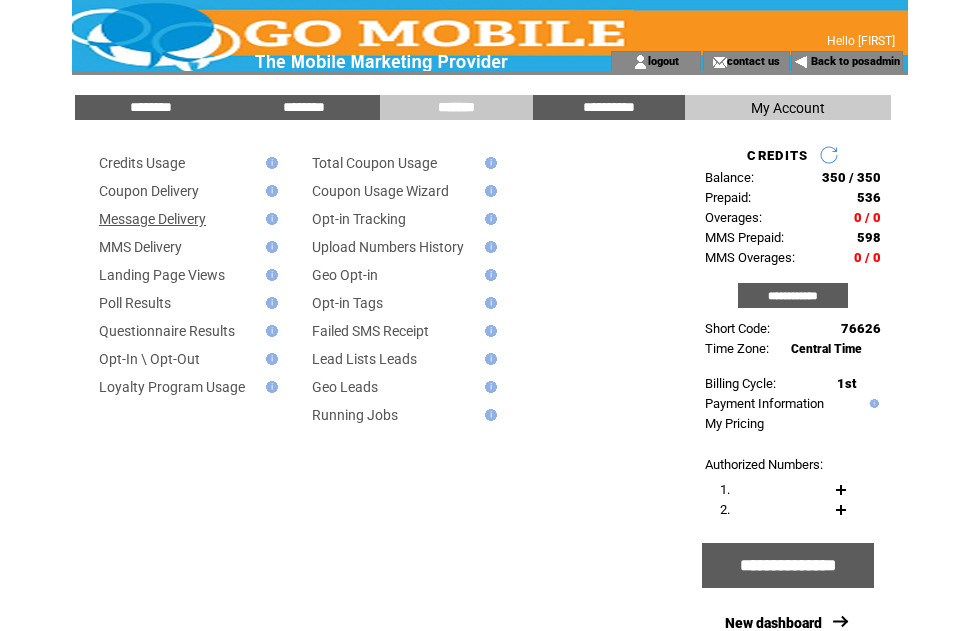 click on "Message Delivery" at bounding box center [152, 219] 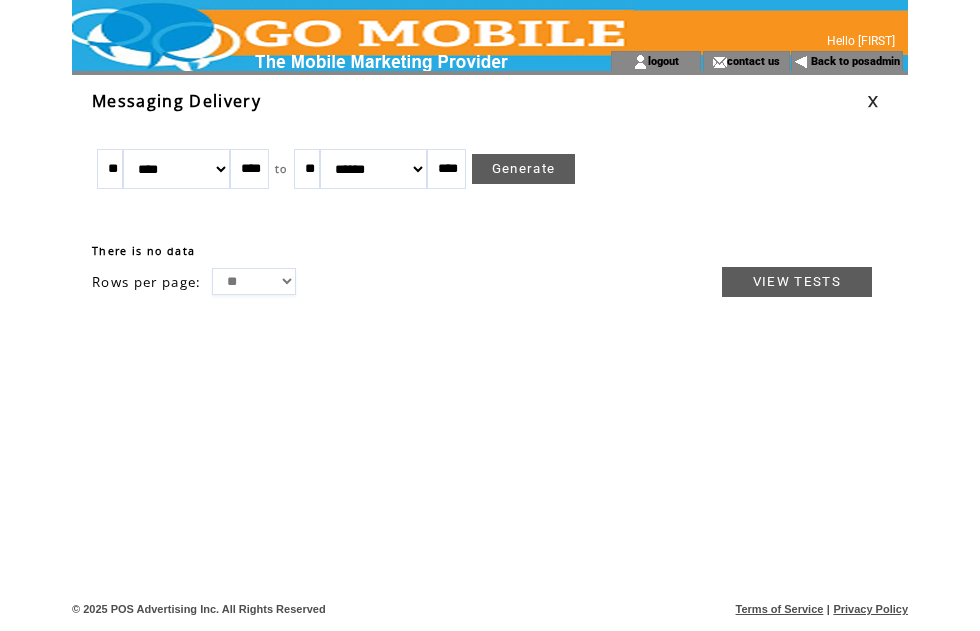 scroll, scrollTop: 0, scrollLeft: 0, axis: both 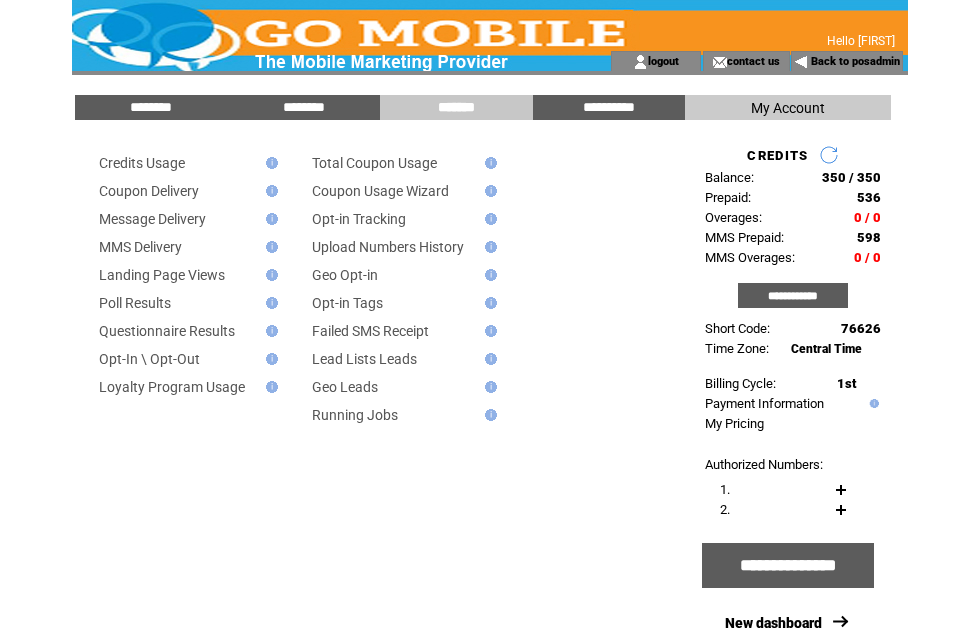 click on "Back to posadmin" at bounding box center (855, 61) 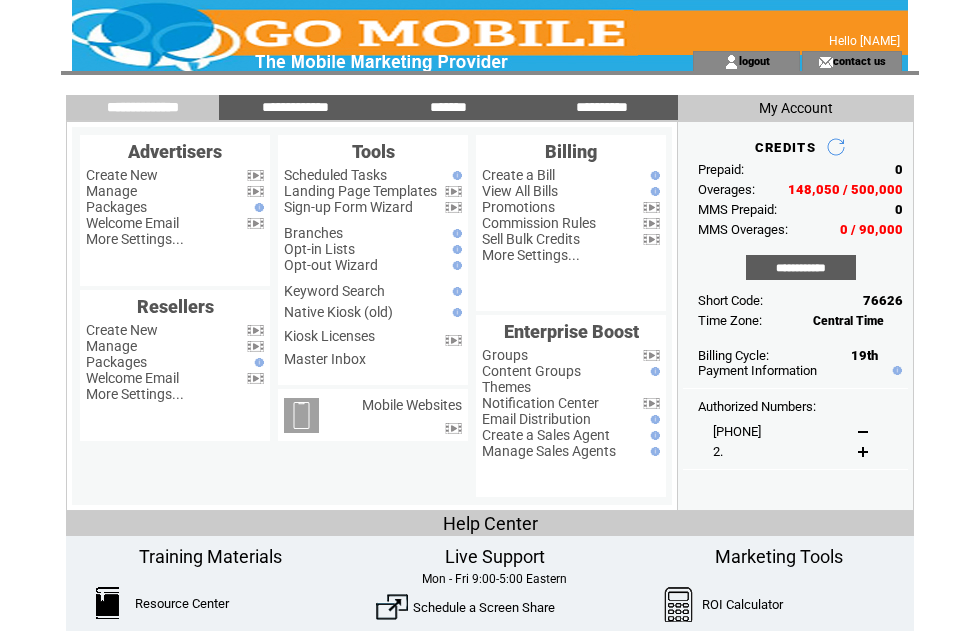 scroll, scrollTop: 0, scrollLeft: 0, axis: both 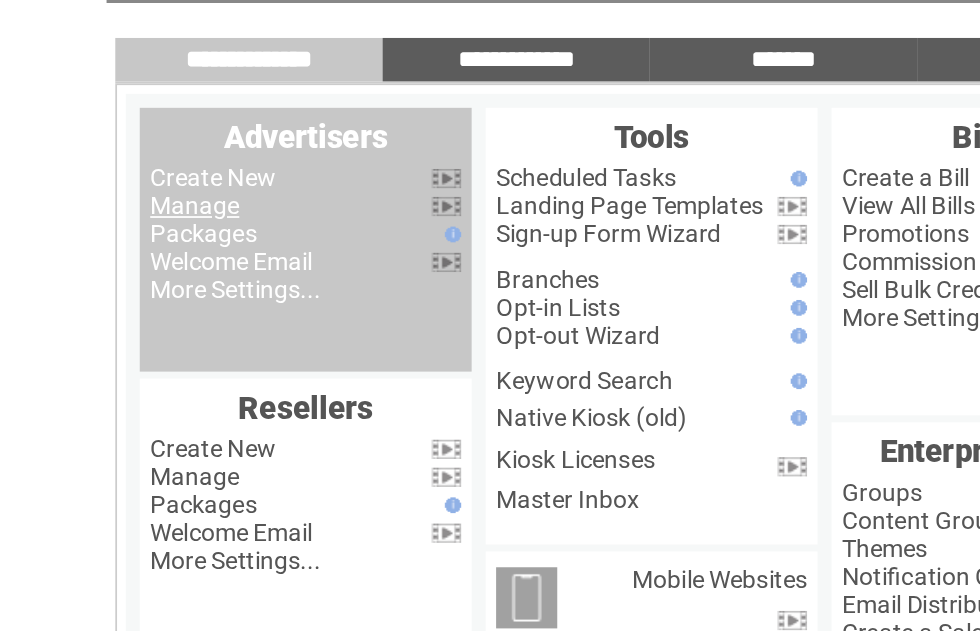 click on "Manage" at bounding box center [111, 191] 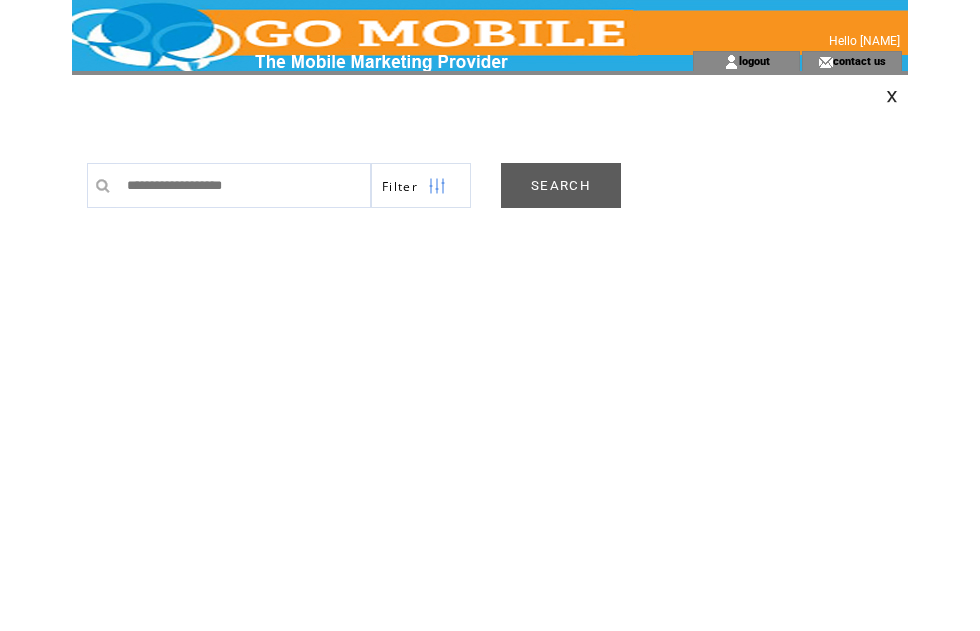 scroll, scrollTop: 0, scrollLeft: 0, axis: both 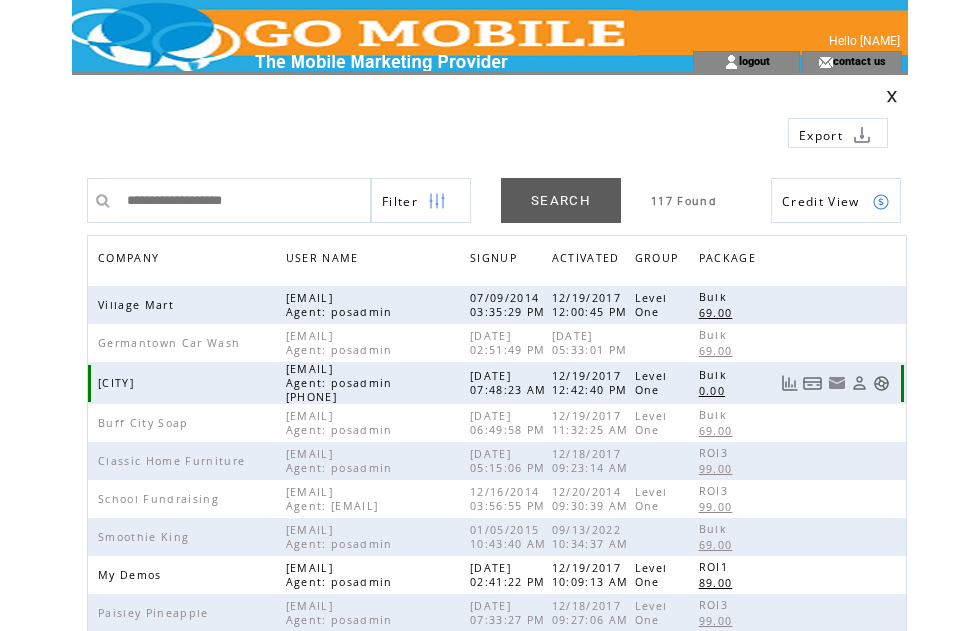 click at bounding box center [881, 383] 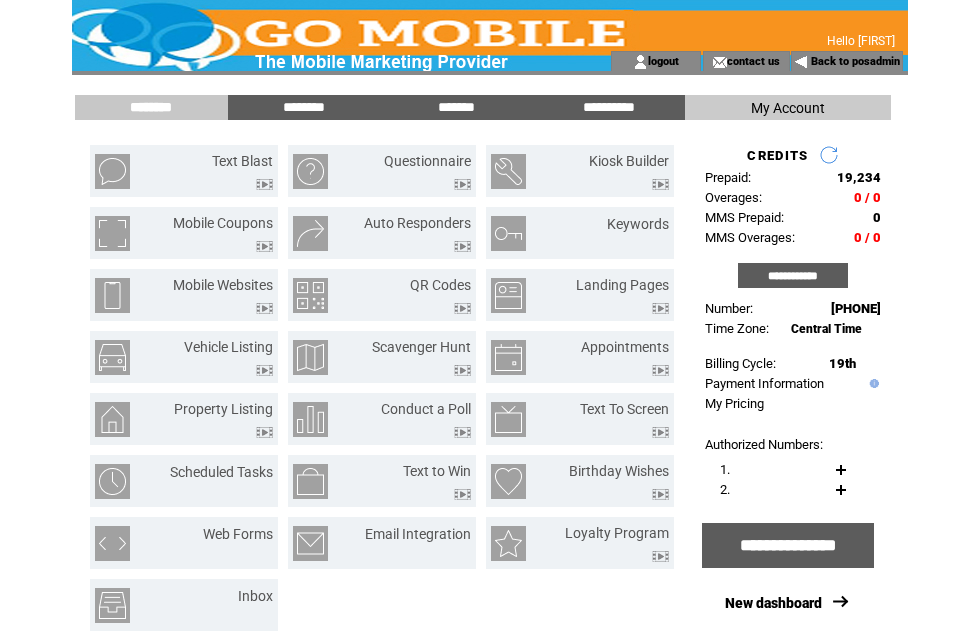 scroll, scrollTop: 0, scrollLeft: 0, axis: both 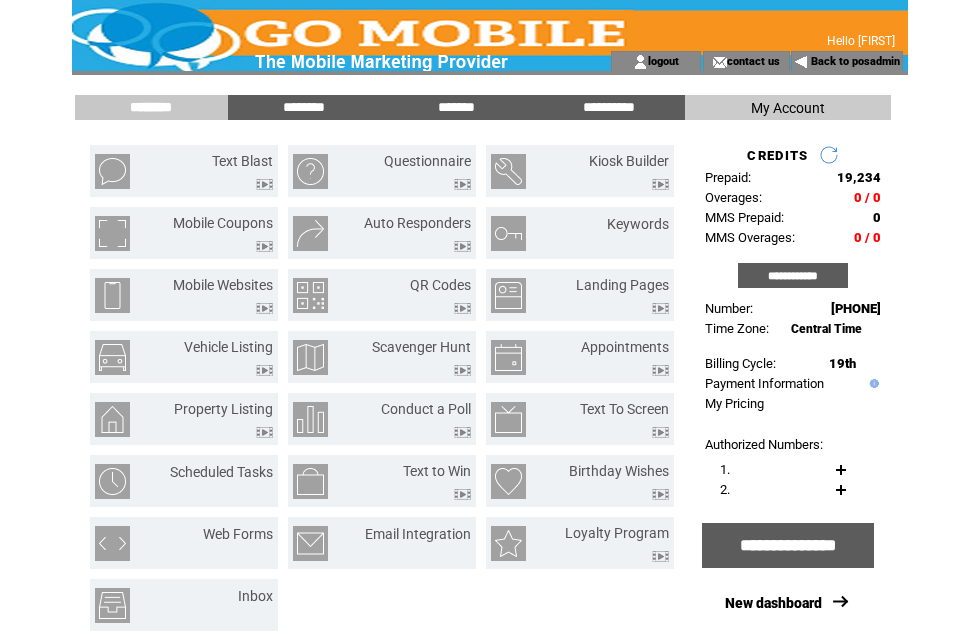 click on "*******" at bounding box center [456, 107] 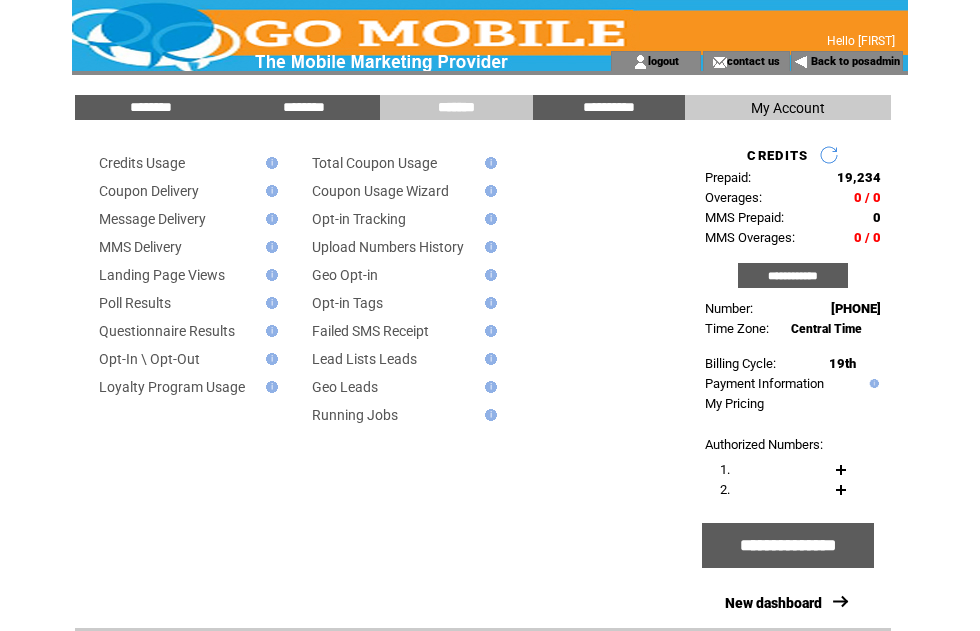 click on "Message Delivery" at bounding box center [152, 219] 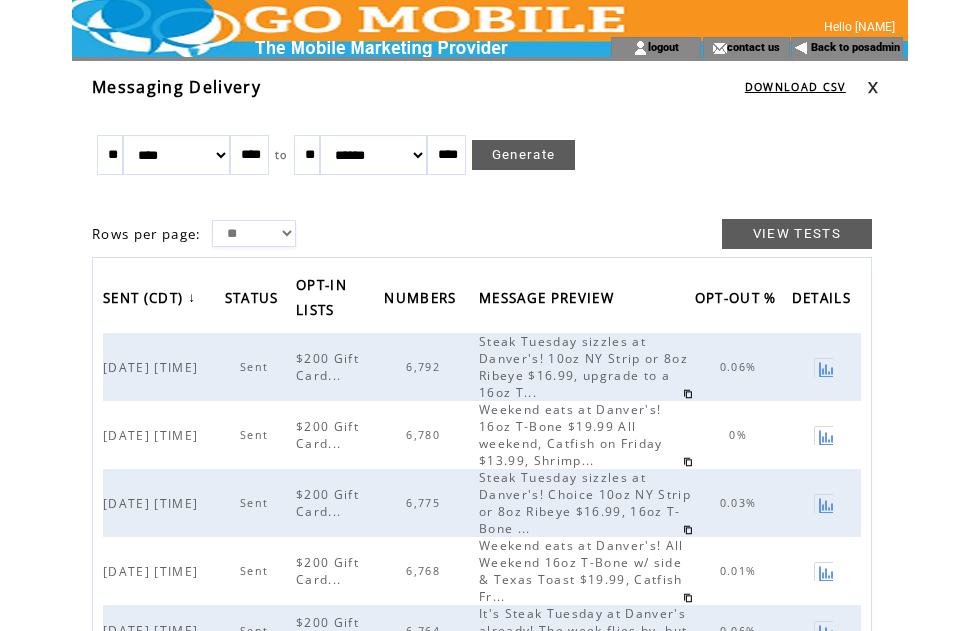 scroll, scrollTop: 0, scrollLeft: 0, axis: both 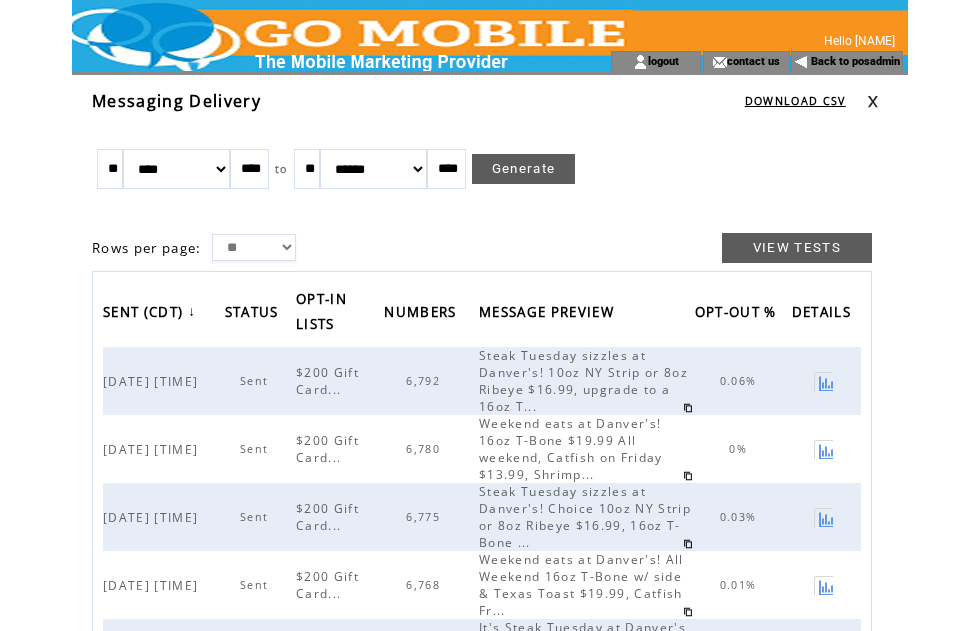 click at bounding box center (873, 101) 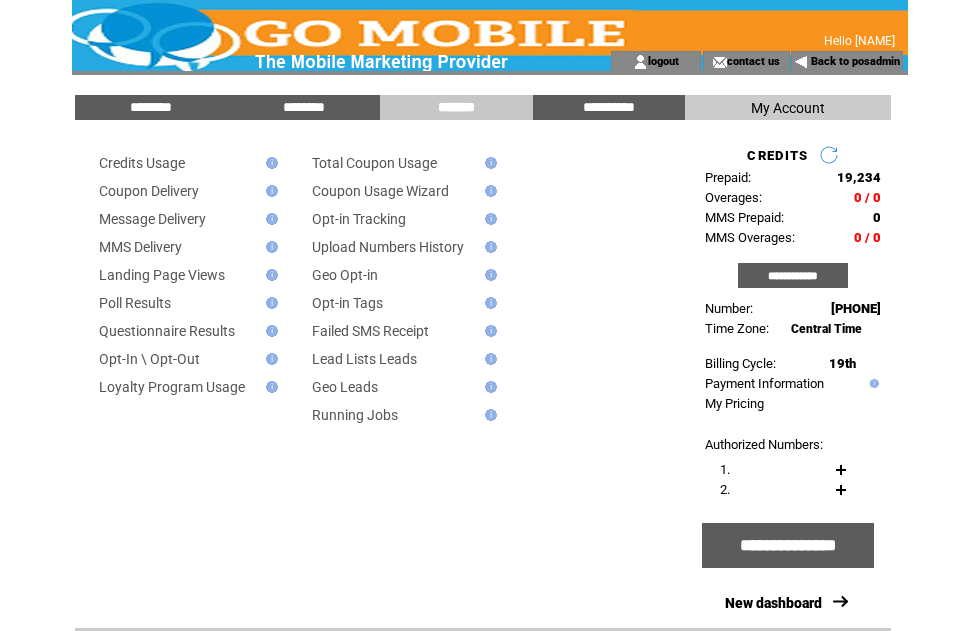 scroll, scrollTop: 0, scrollLeft: 0, axis: both 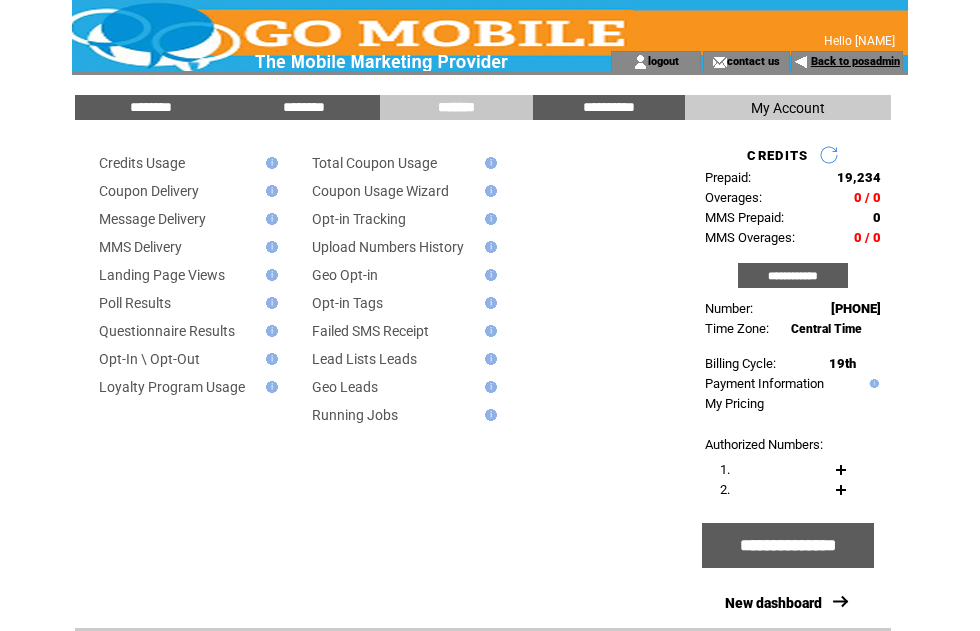 click on "Back to posadmin" at bounding box center (855, 61) 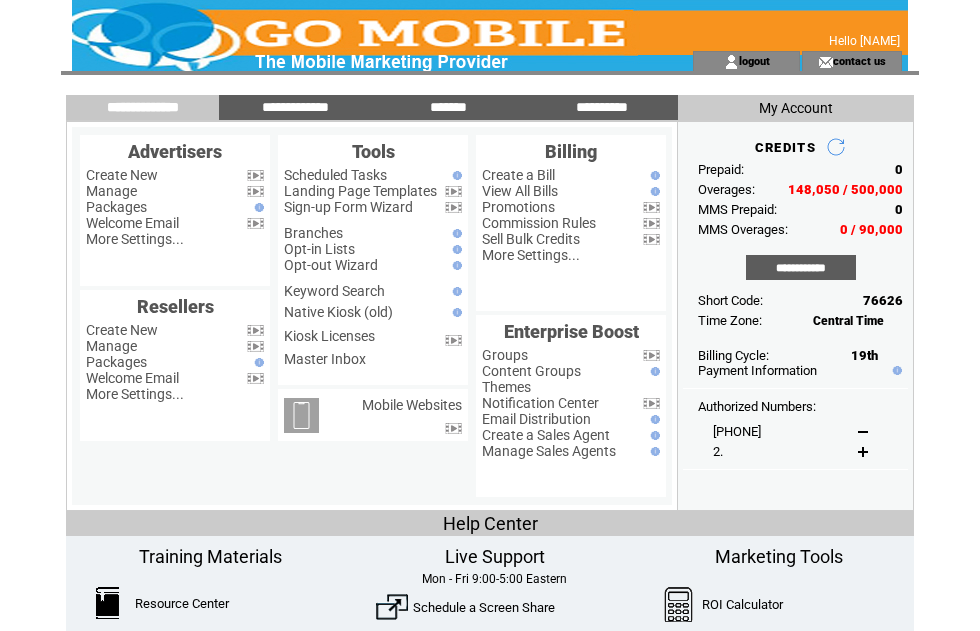 scroll, scrollTop: 0, scrollLeft: 0, axis: both 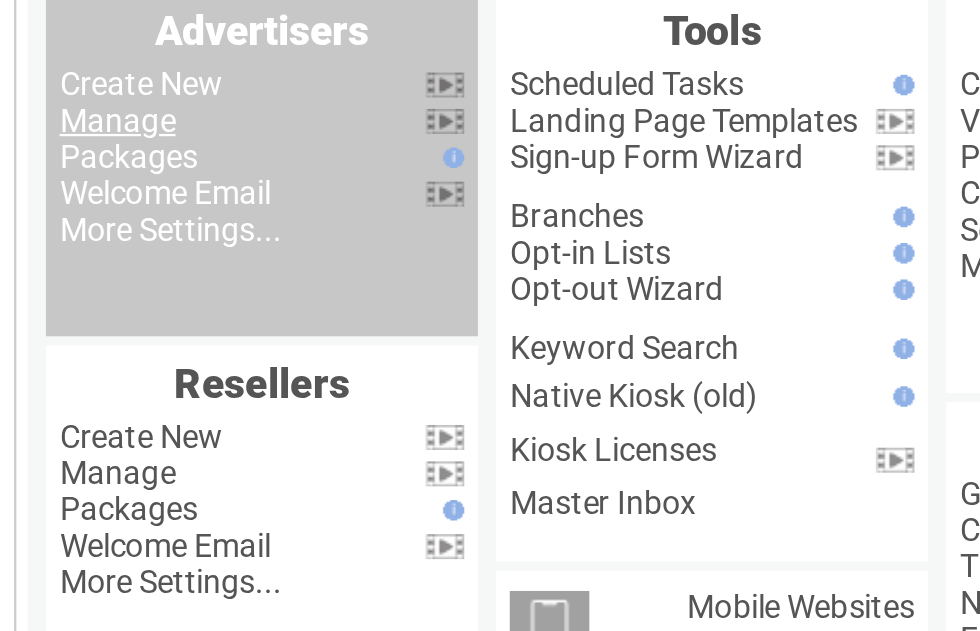 click on "Manage" at bounding box center (111, 191) 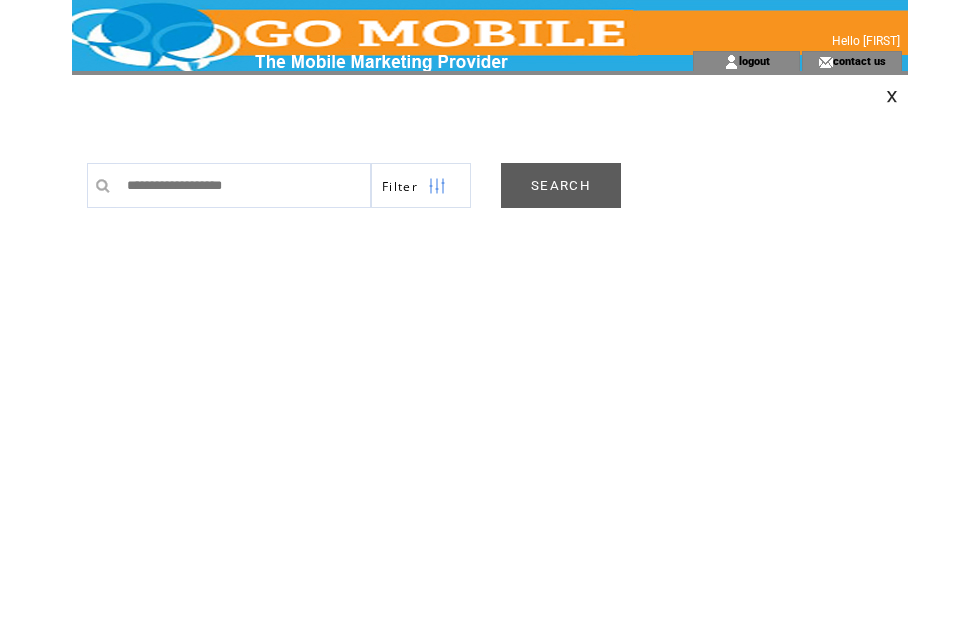 scroll, scrollTop: 0, scrollLeft: 0, axis: both 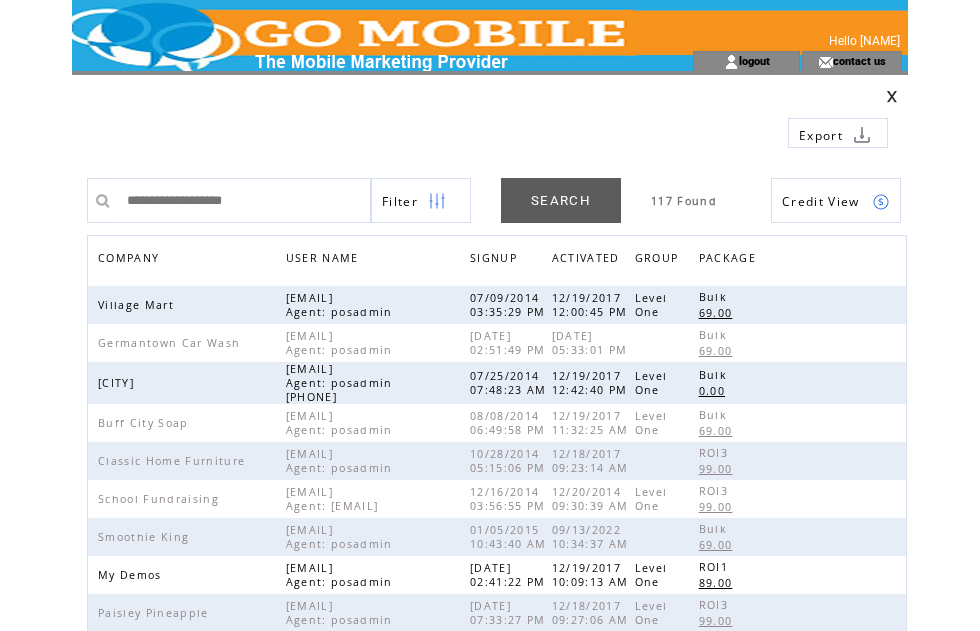 click on "COMPANY" at bounding box center [131, 260] 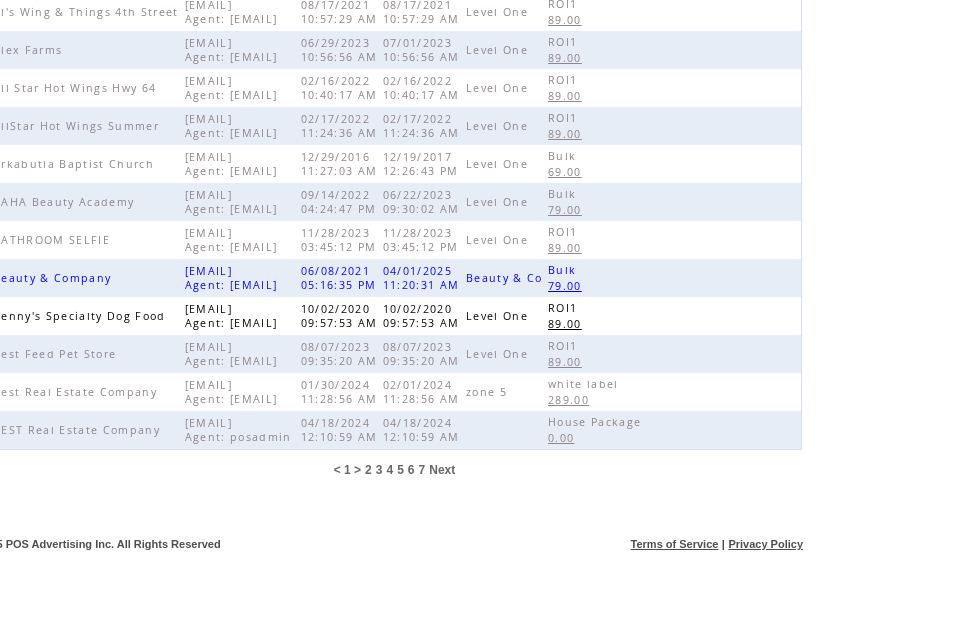 scroll, scrollTop: 630, scrollLeft: 0, axis: vertical 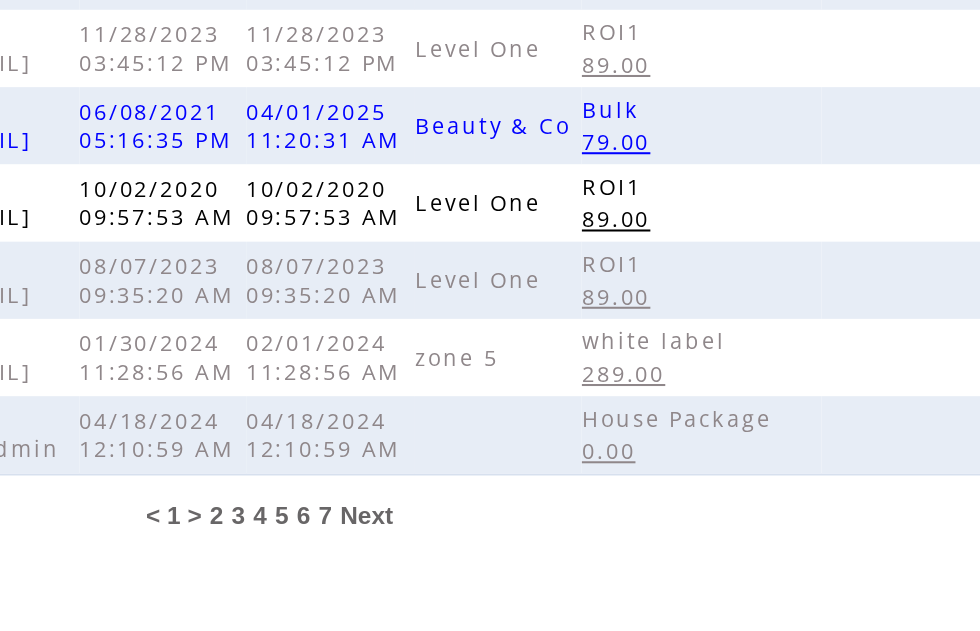 click on "5" at bounding box center (505, 541) 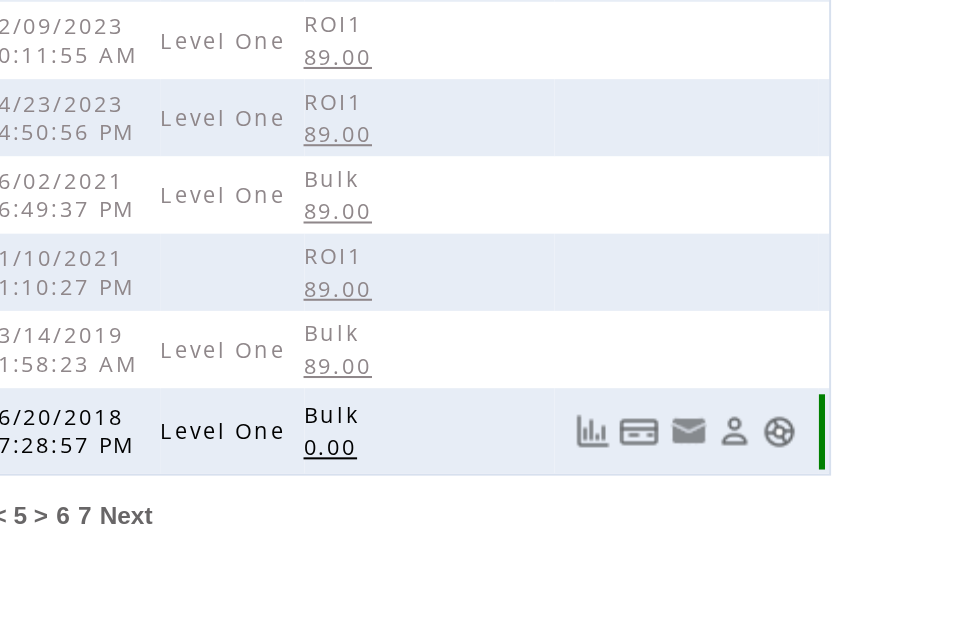 click at bounding box center [881, 499] 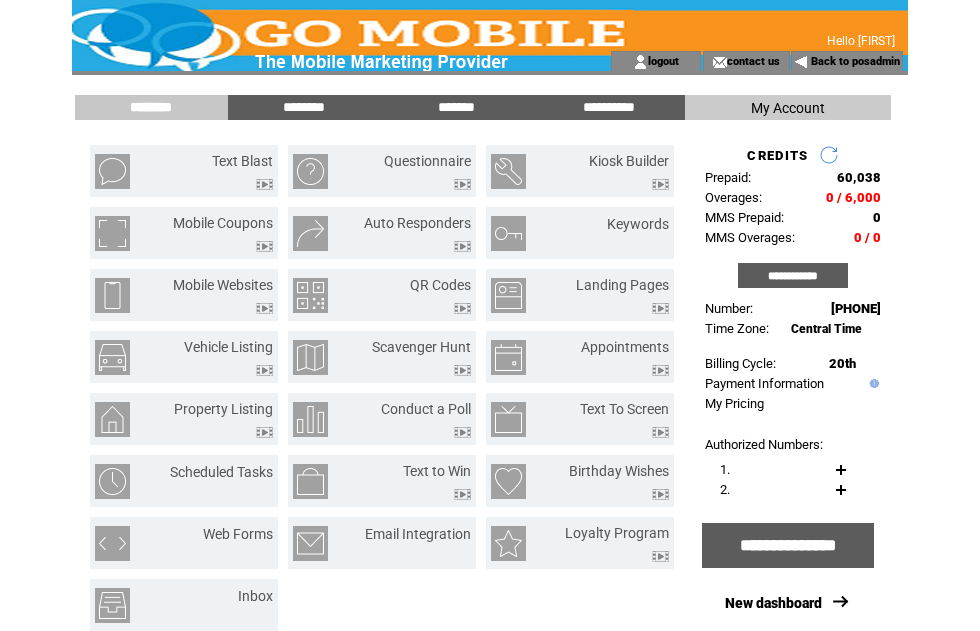 scroll, scrollTop: 0, scrollLeft: 0, axis: both 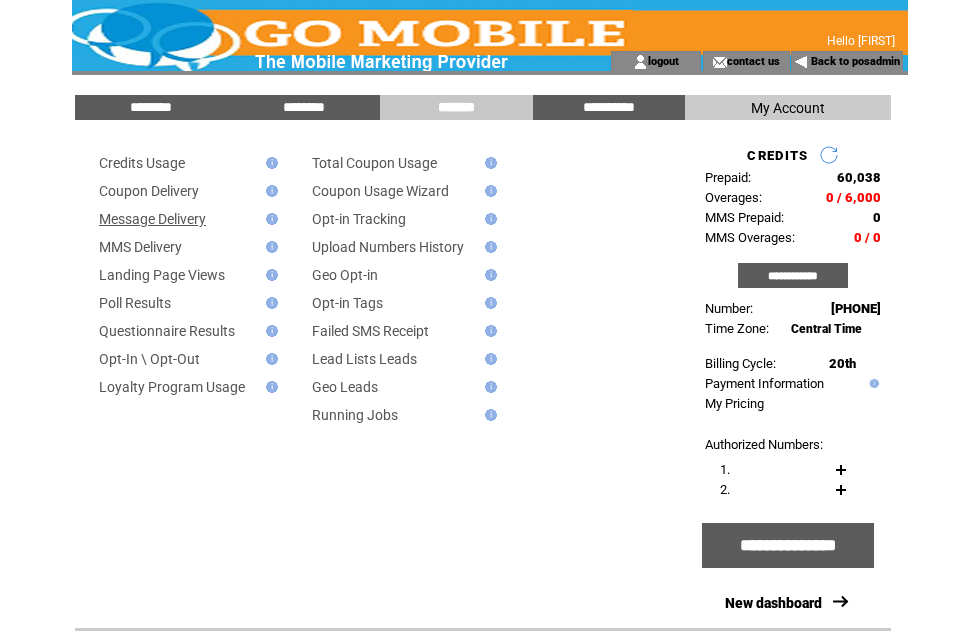 click on "Message Delivery" at bounding box center [152, 219] 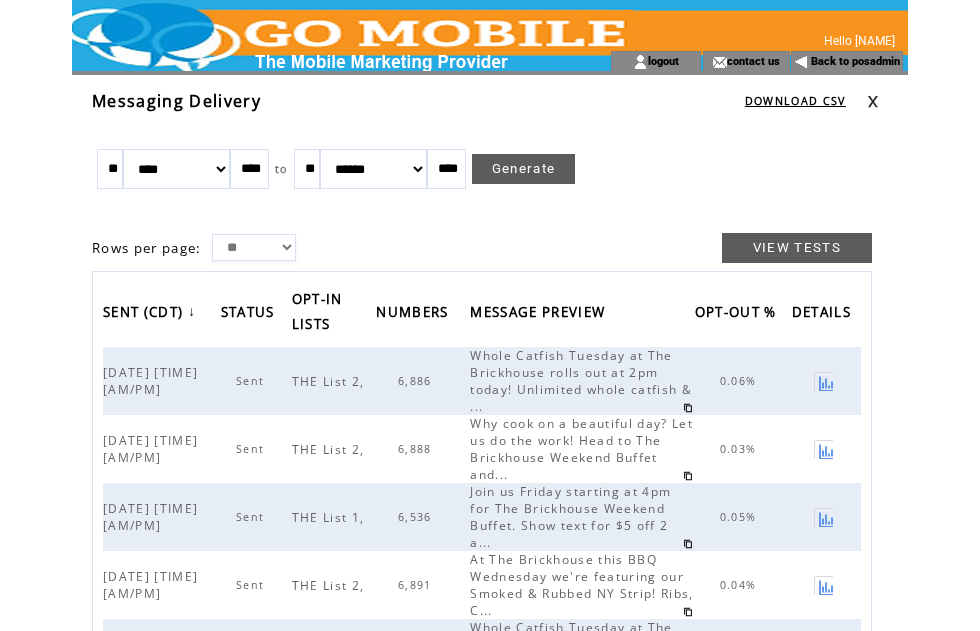 scroll, scrollTop: 0, scrollLeft: 0, axis: both 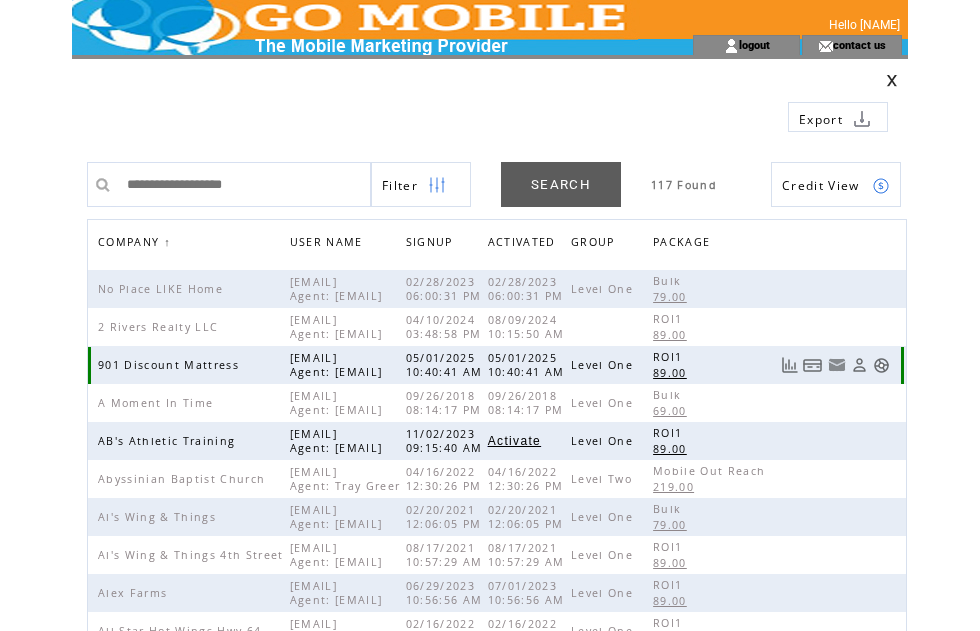 click at bounding box center [881, 365] 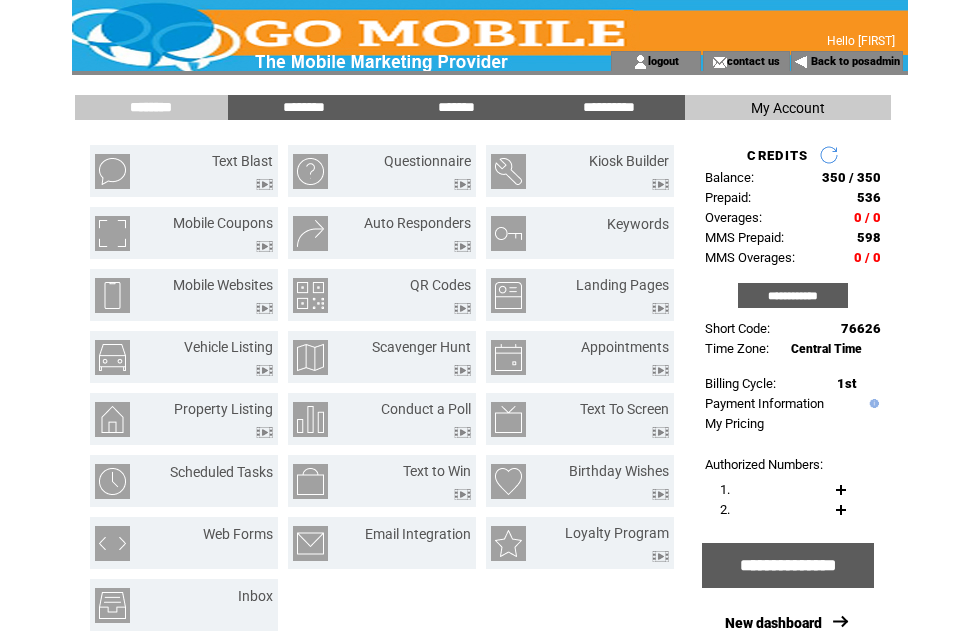 scroll, scrollTop: 0, scrollLeft: 0, axis: both 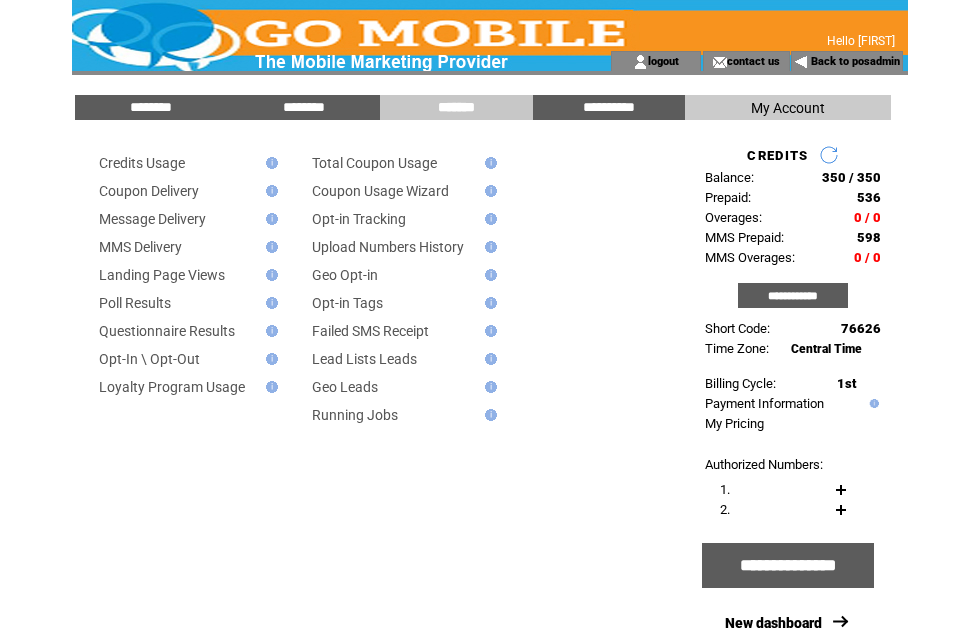 click on "Message Delivery" at bounding box center (152, 219) 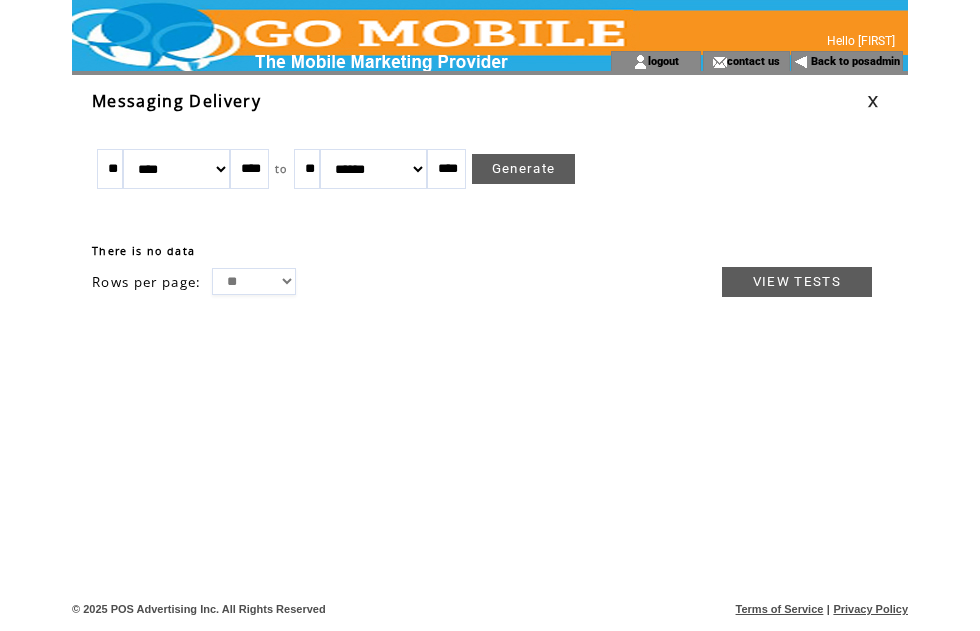 scroll, scrollTop: 0, scrollLeft: 0, axis: both 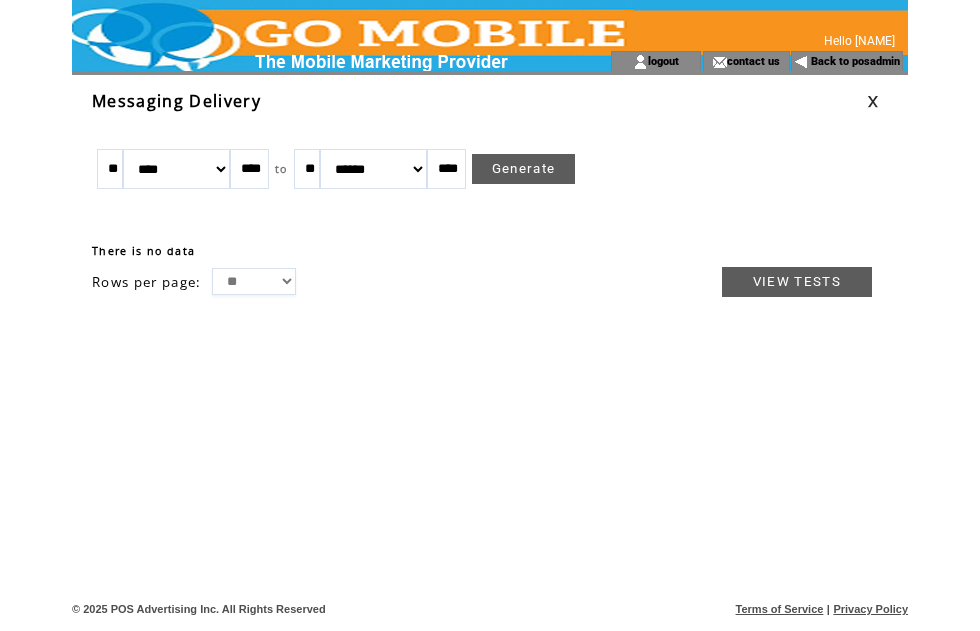 click on "******* 		 ******** 		 ***** 		 ***** 		 *** 		 **** 		 **** 		 ****** 		 ********* 		 ******* 		 ******** 		 ********" at bounding box center (176, 169) 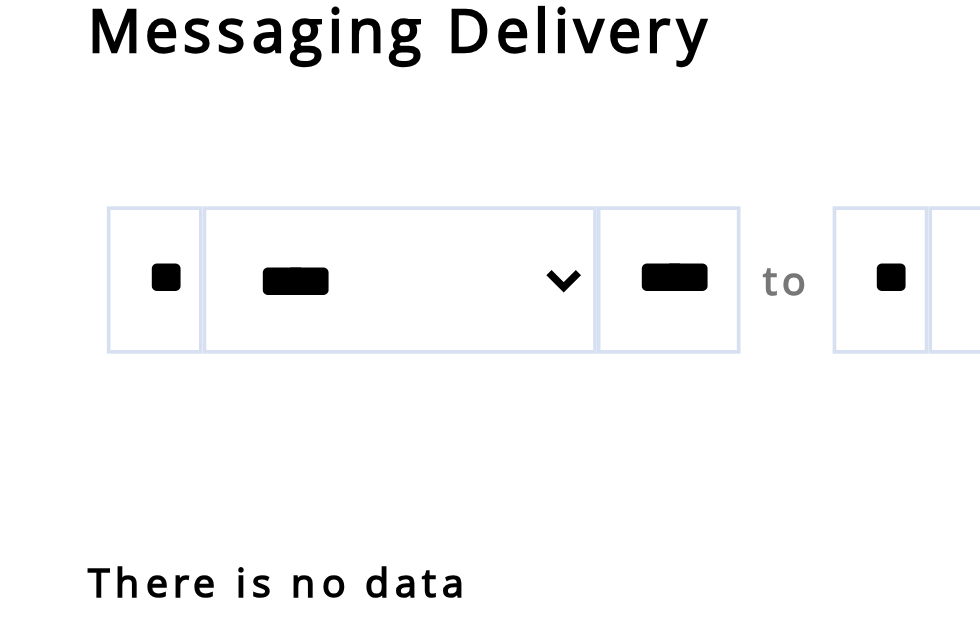 click on "There is no data" at bounding box center [482, 241] 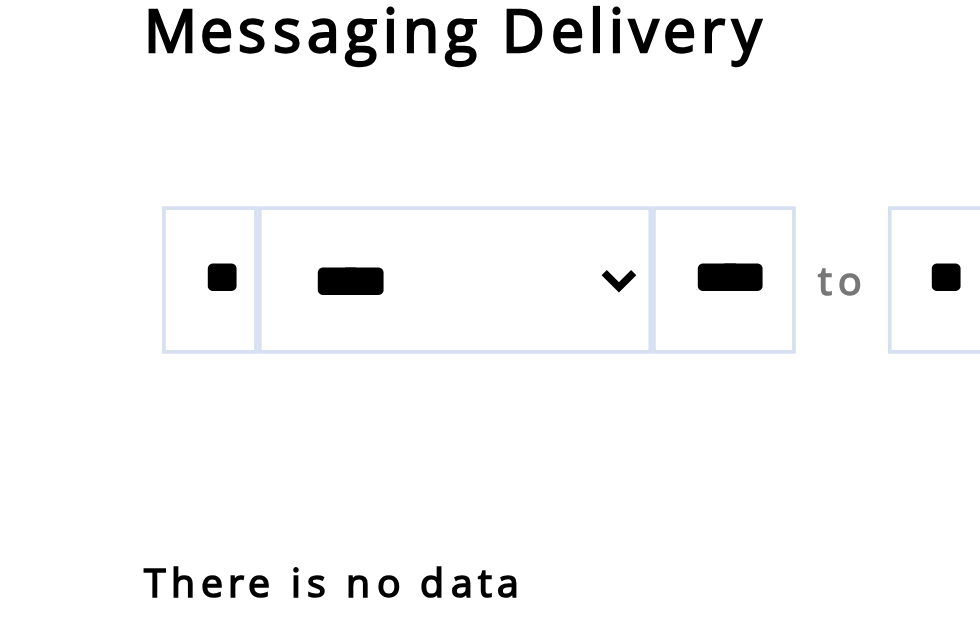 click on "******* 		 ******** 		 ***** 		 ***** 		 *** 		 **** 		 **** 		 ****** 		 ********* 		 ******* 		 ******** 		 ********" at bounding box center [176, 169] 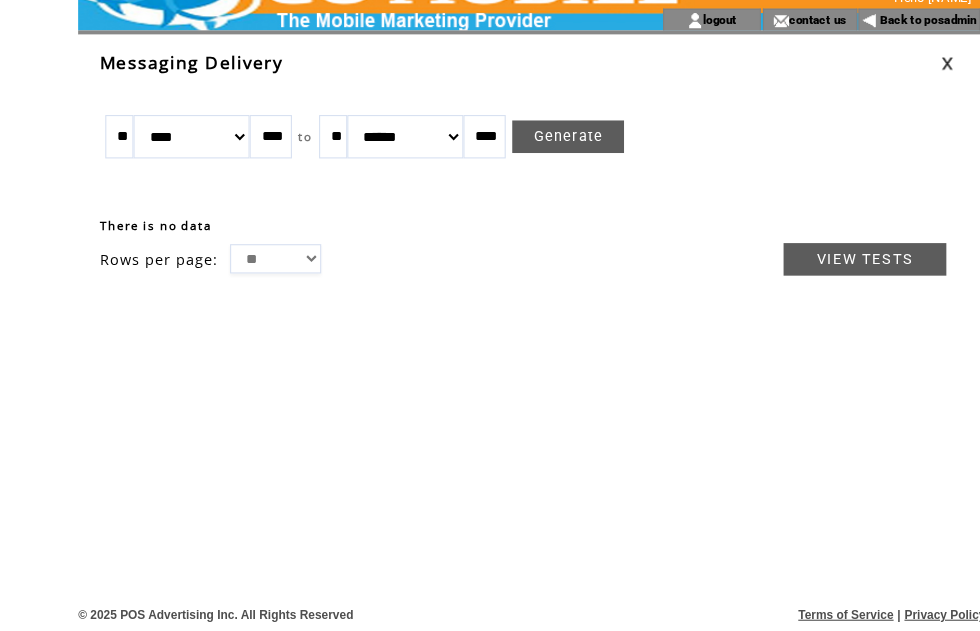 click on "******* 		 ******** 		 ***** 		 ***** 		 *** 		 **** 		 **** 		 ****** 		 ********* 		 ******* 		 ******** 		 ********" at bounding box center (176, 169) 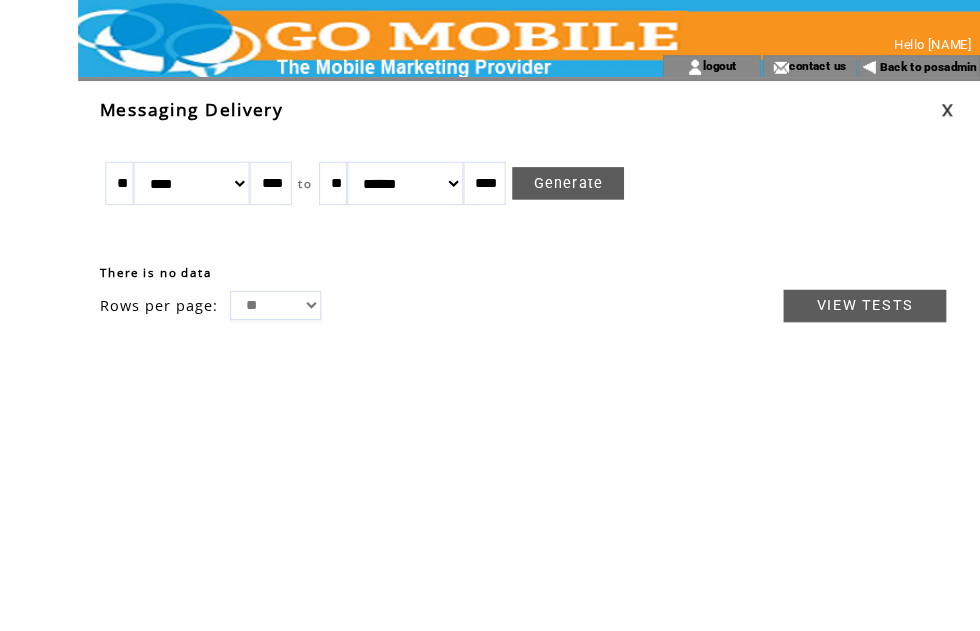 click on "******* 		 ******** 		 ***** 		 ***** 		 *** 		 **** 		 **** 		 ****** 		 ********* 		 ******* 		 ******** 		 ********" at bounding box center [176, 169] 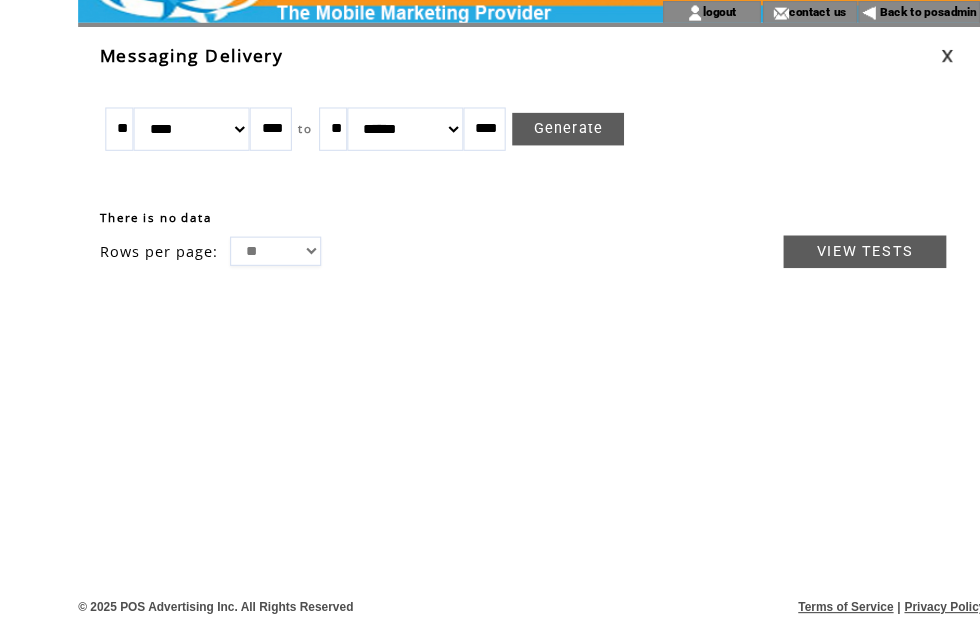 click on "VIEW TESTS" at bounding box center [797, 282] 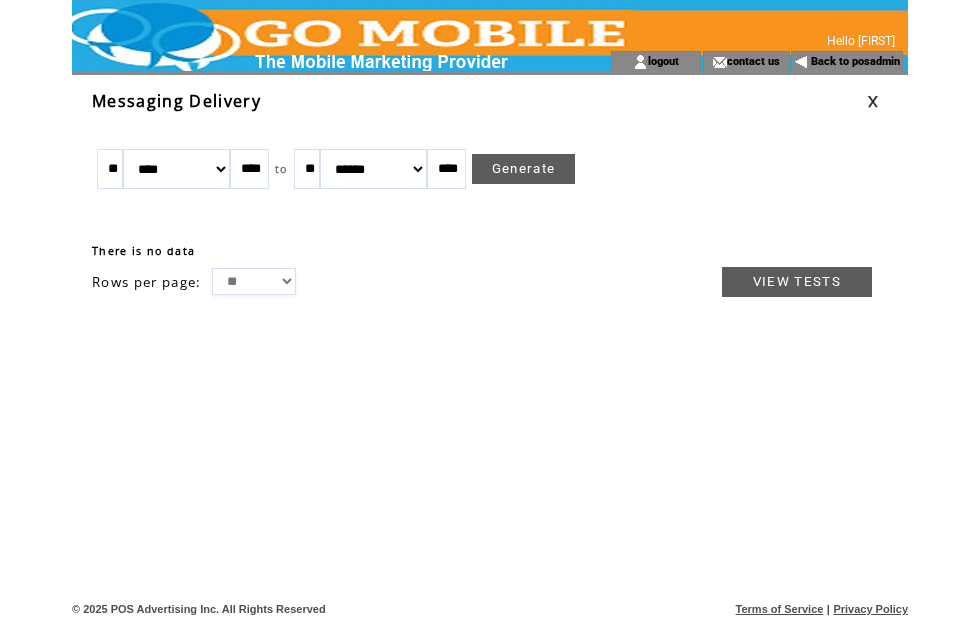 scroll, scrollTop: 0, scrollLeft: 0, axis: both 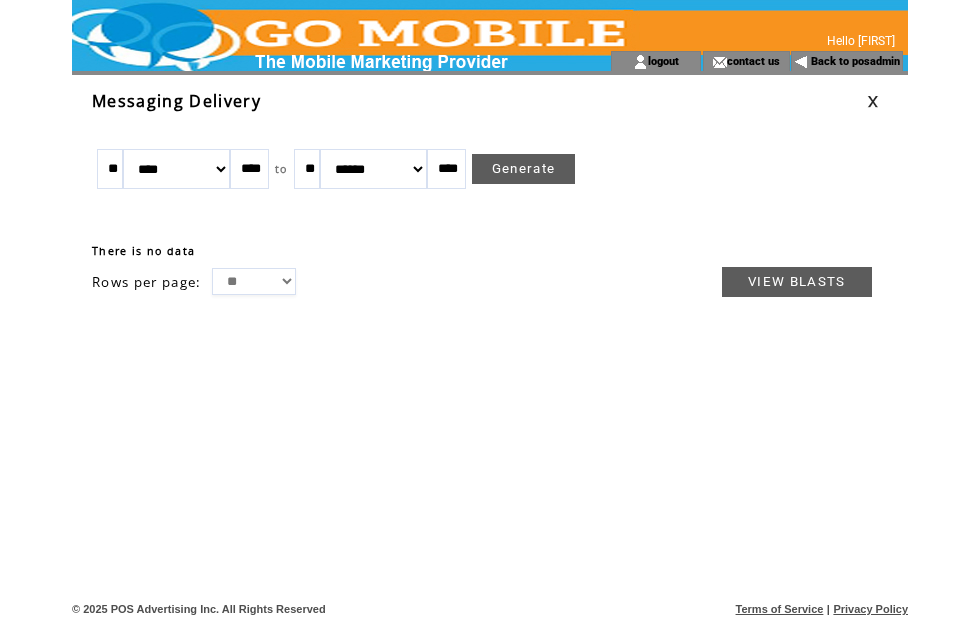 click at bounding box center [887, 101] 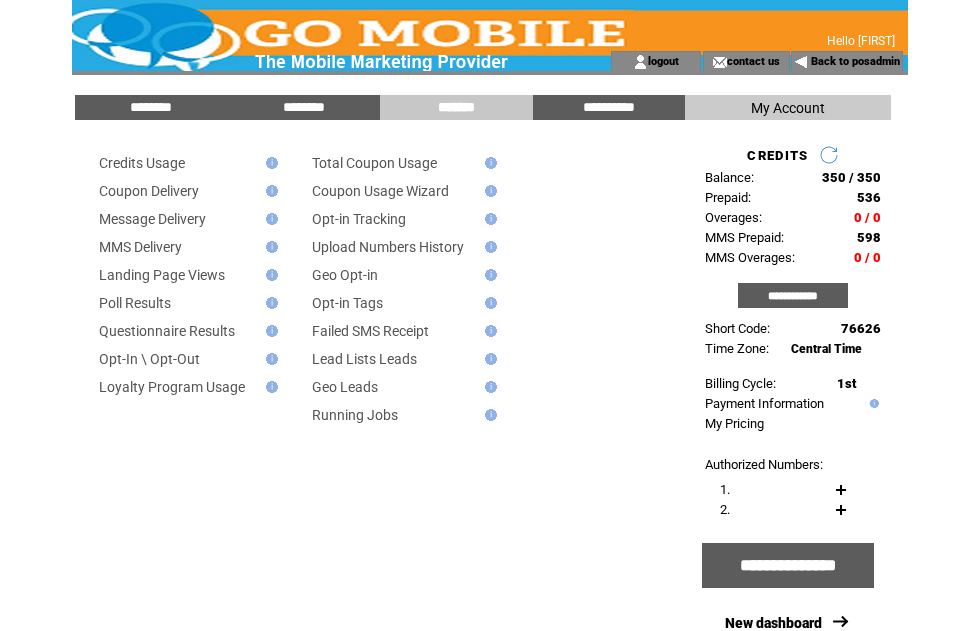 scroll, scrollTop: 0, scrollLeft: 0, axis: both 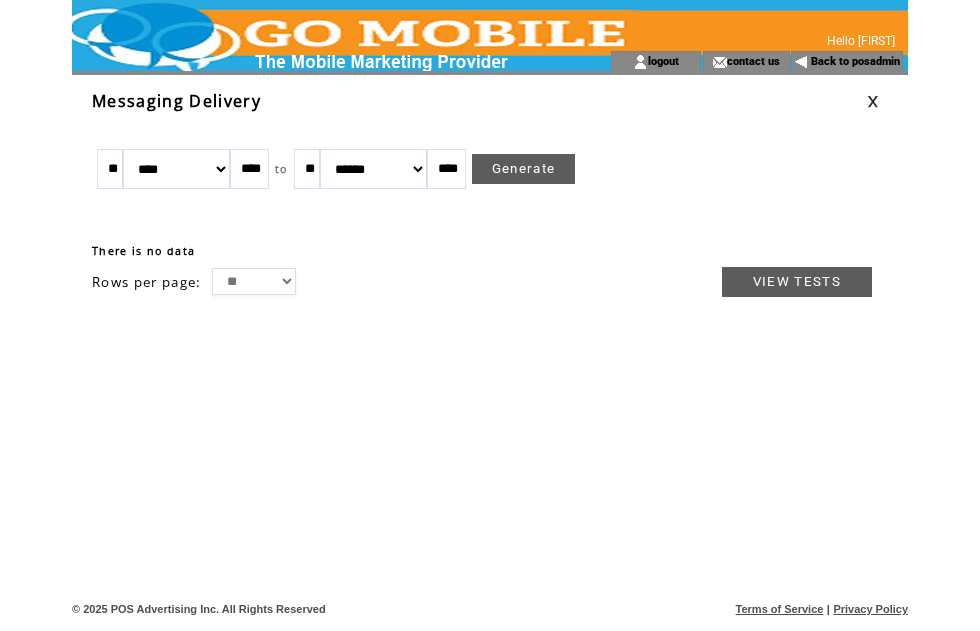 click at bounding box center (873, 101) 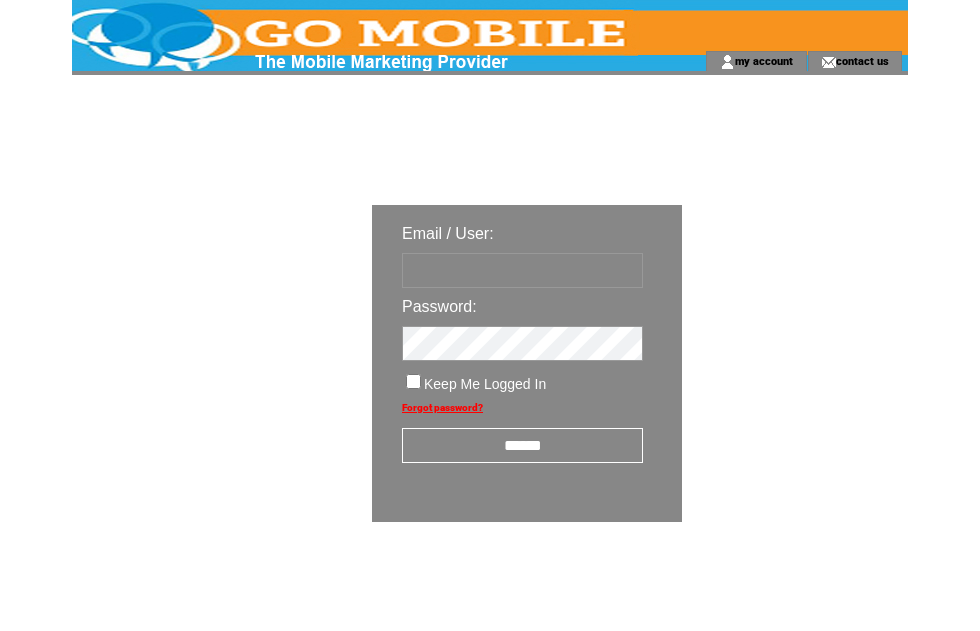 scroll, scrollTop: 0, scrollLeft: 0, axis: both 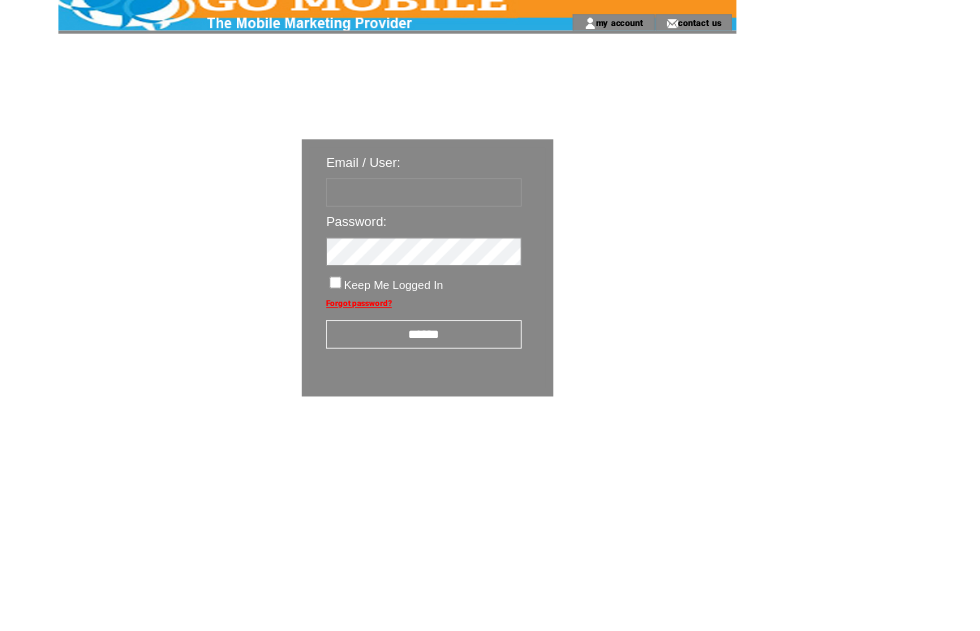 type on "********" 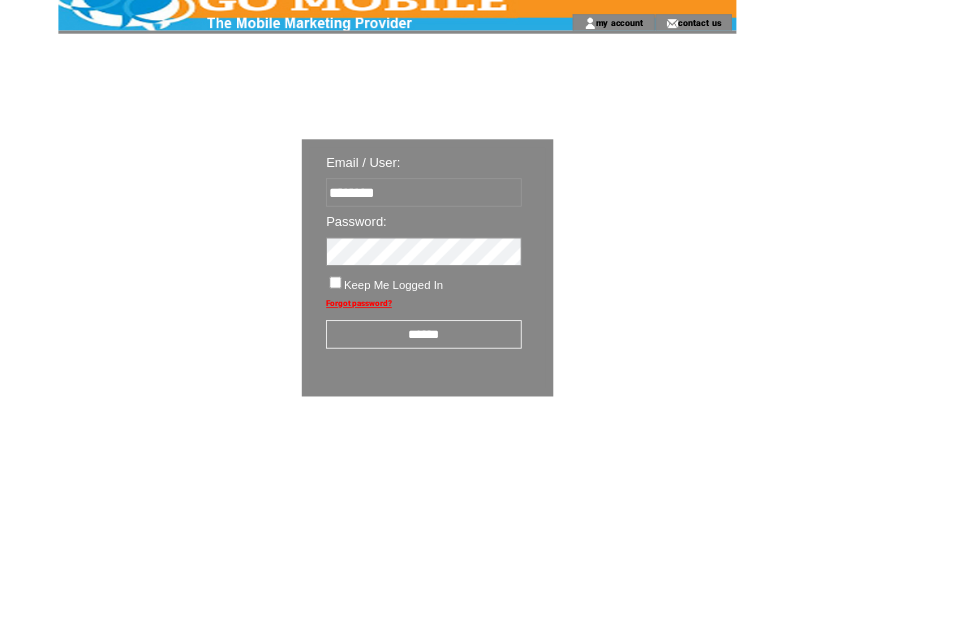 scroll, scrollTop: 34, scrollLeft: 0, axis: vertical 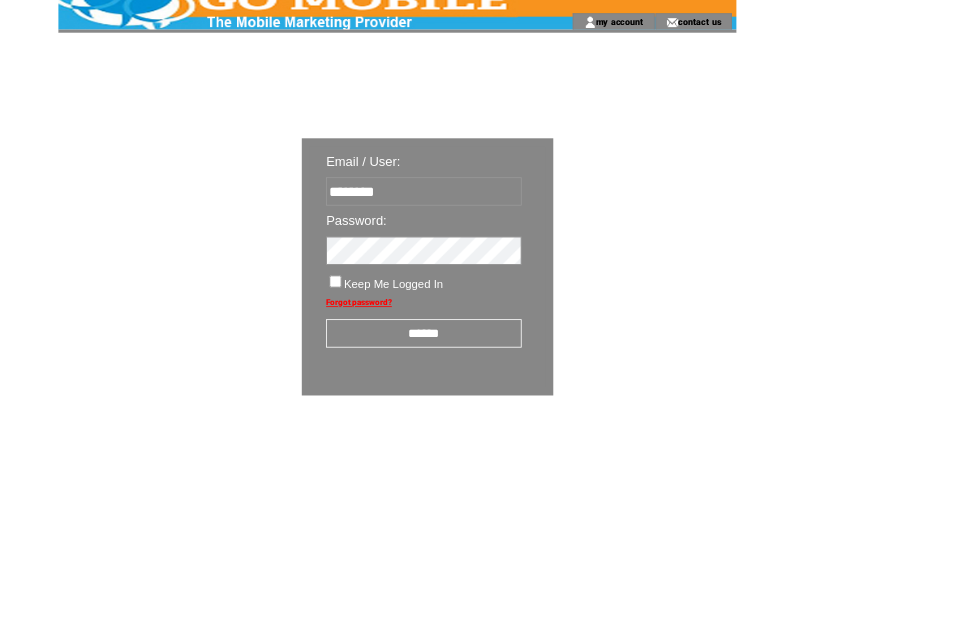 click on "******" at bounding box center (522, 411) 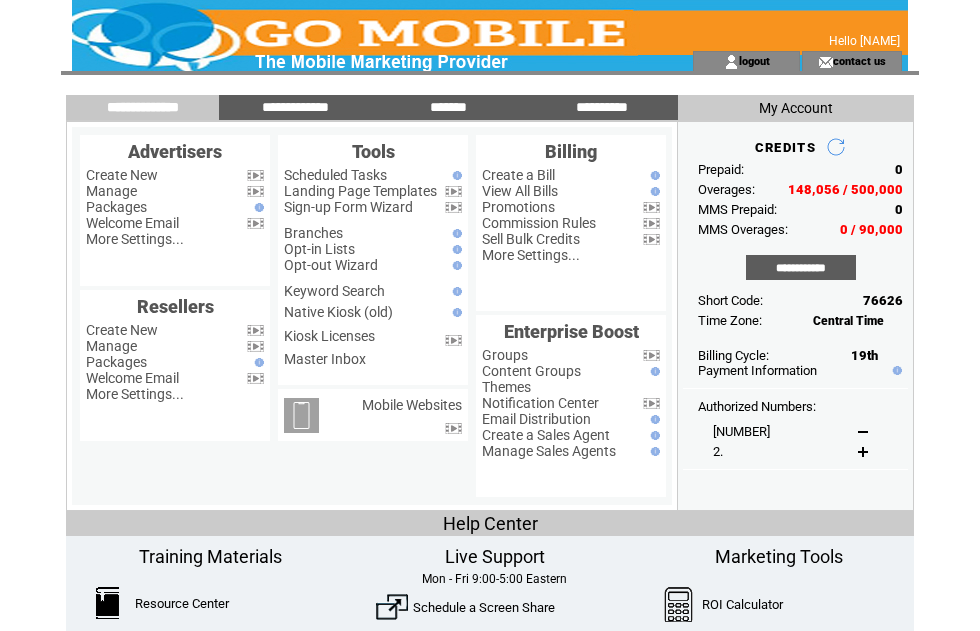 scroll, scrollTop: 0, scrollLeft: 0, axis: both 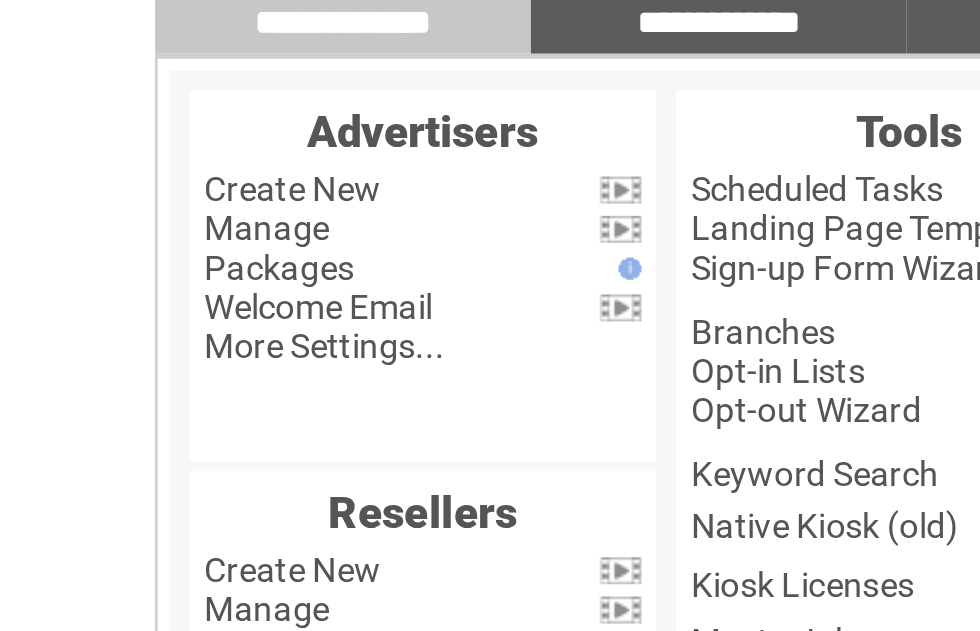 click on "Manage" at bounding box center [111, 191] 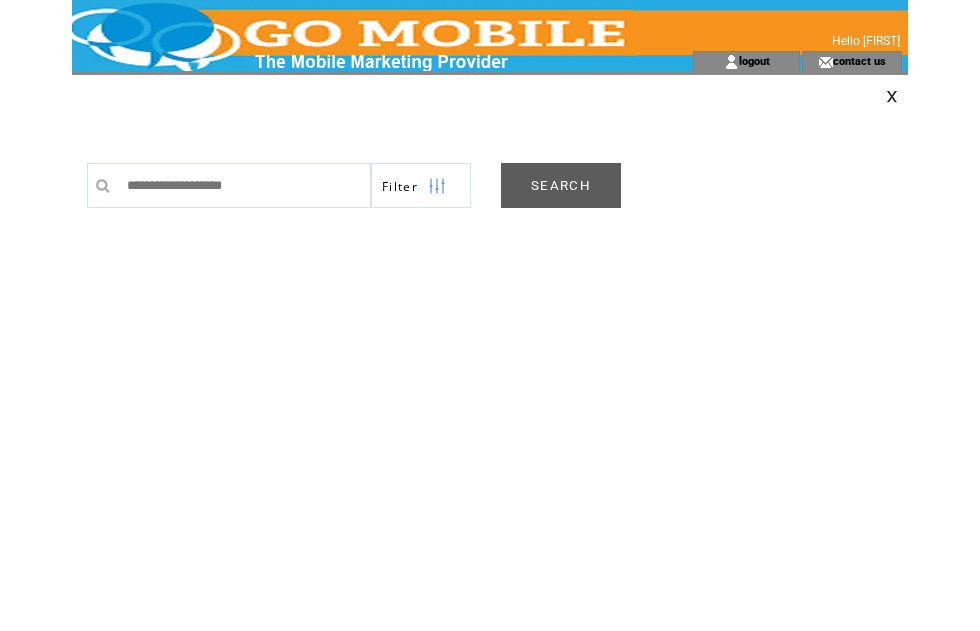 scroll, scrollTop: 0, scrollLeft: 0, axis: both 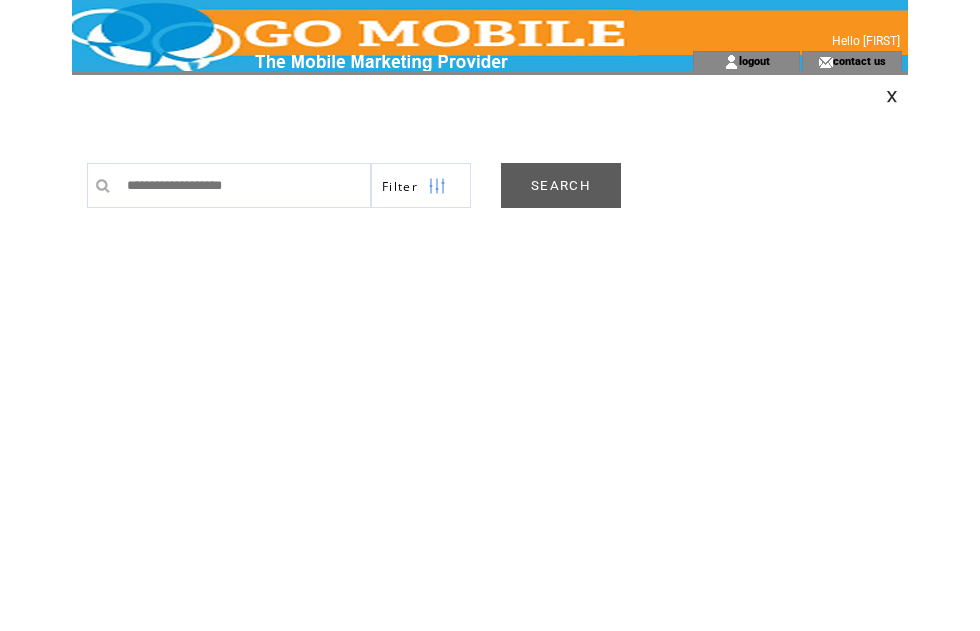 click on "SEARCH" at bounding box center (561, 185) 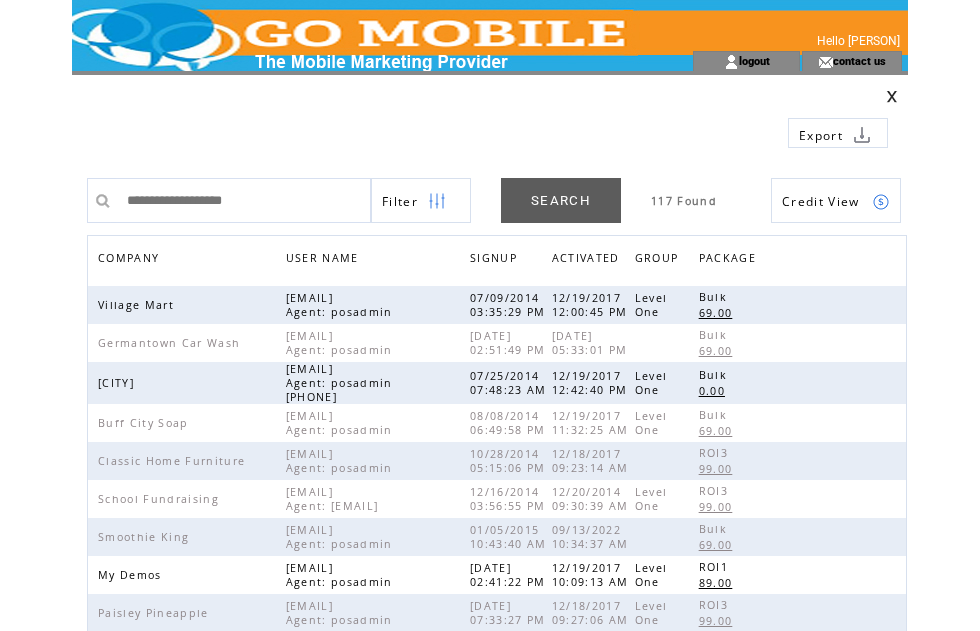 scroll, scrollTop: 0, scrollLeft: 0, axis: both 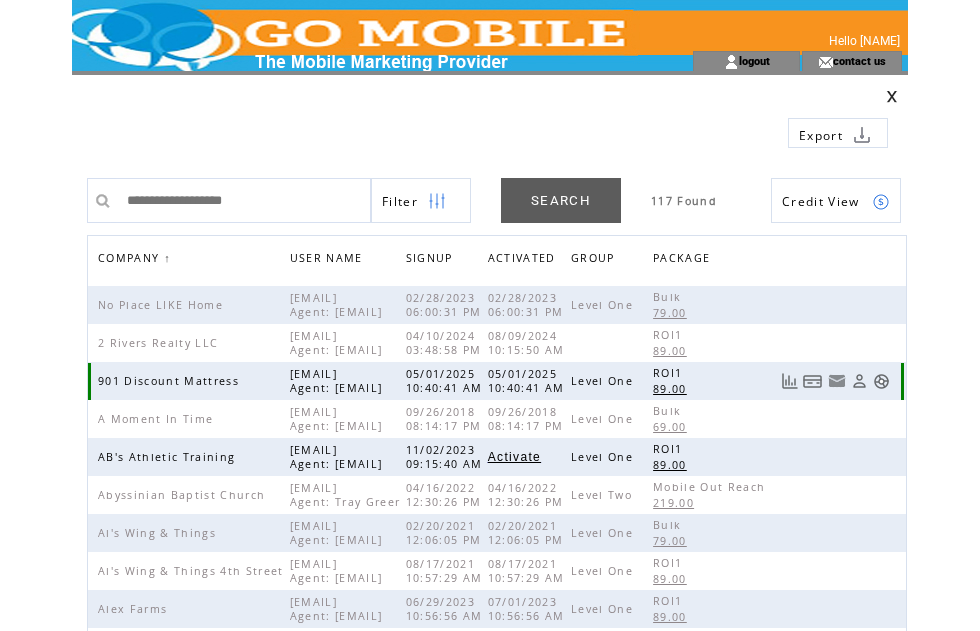 click at bounding box center [881, 381] 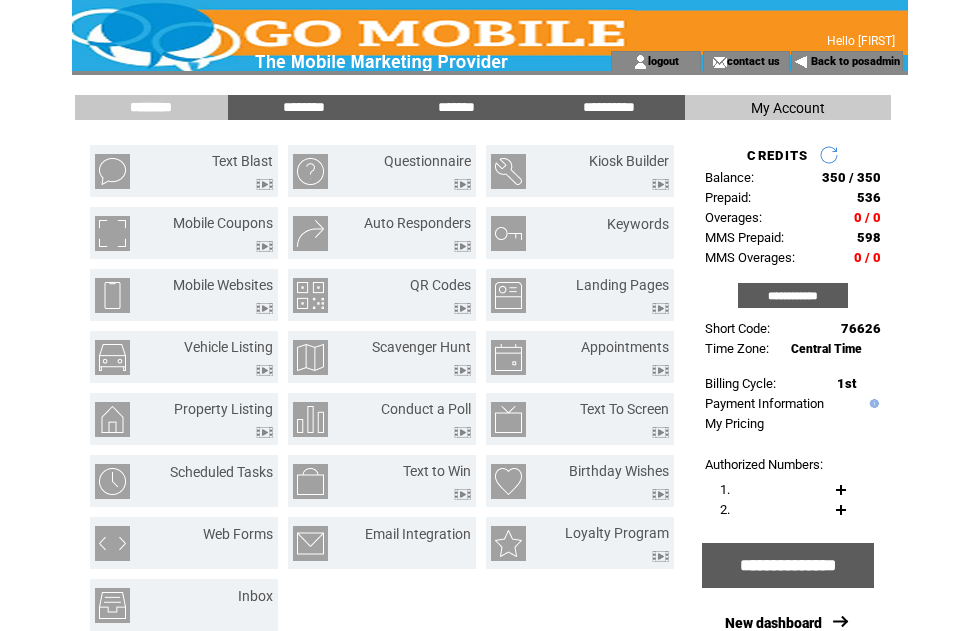 scroll, scrollTop: 0, scrollLeft: 0, axis: both 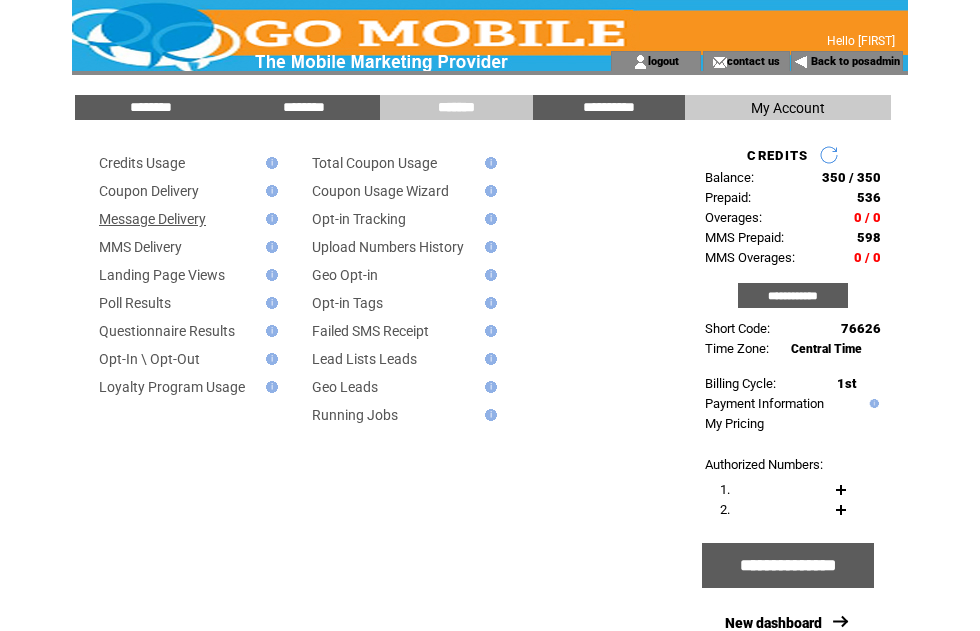 click on "Message Delivery" at bounding box center [152, 219] 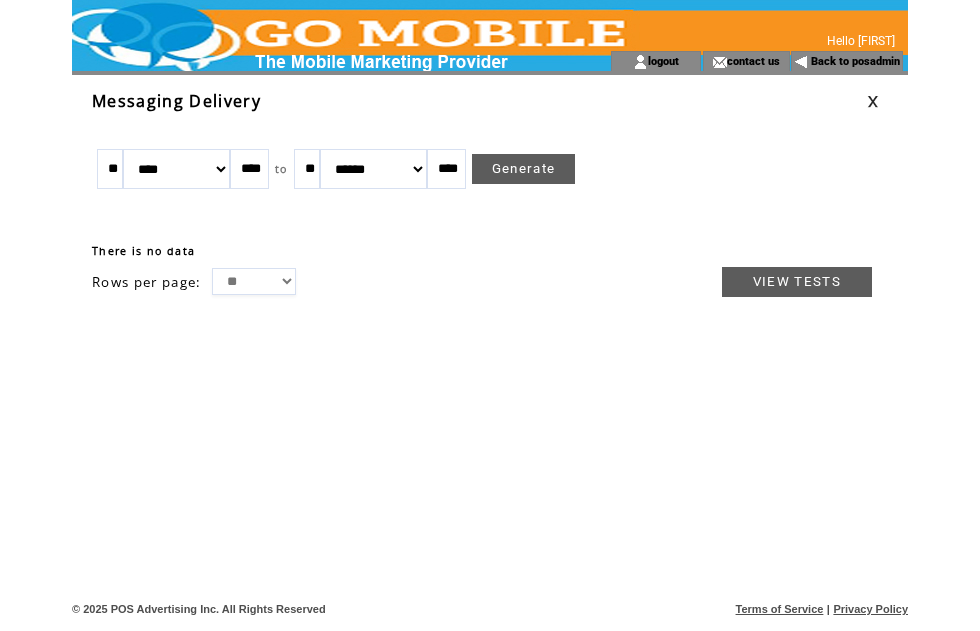 scroll, scrollTop: 0, scrollLeft: 0, axis: both 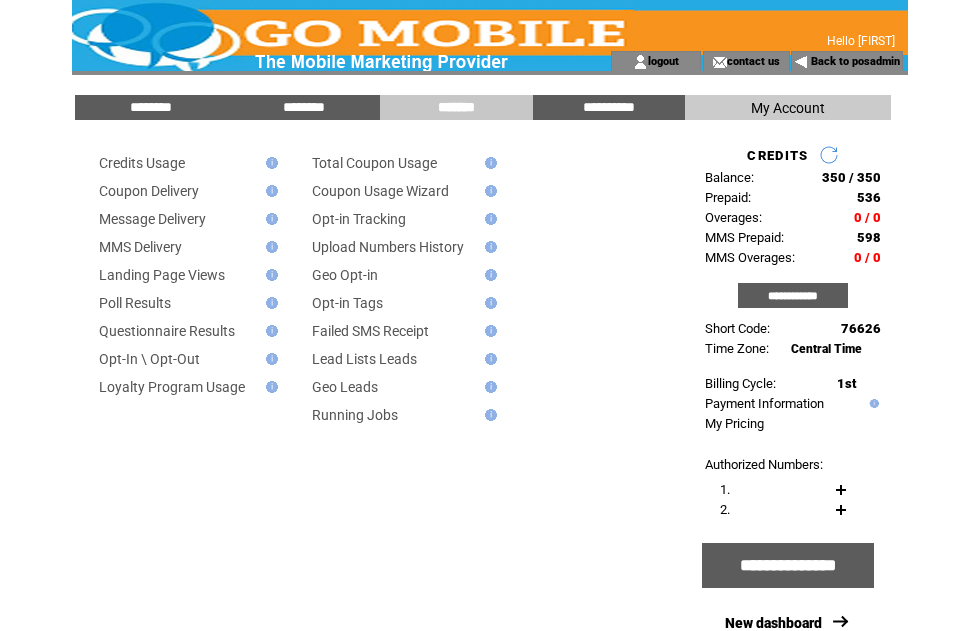 click on "MMS Delivery" at bounding box center (172, 247) 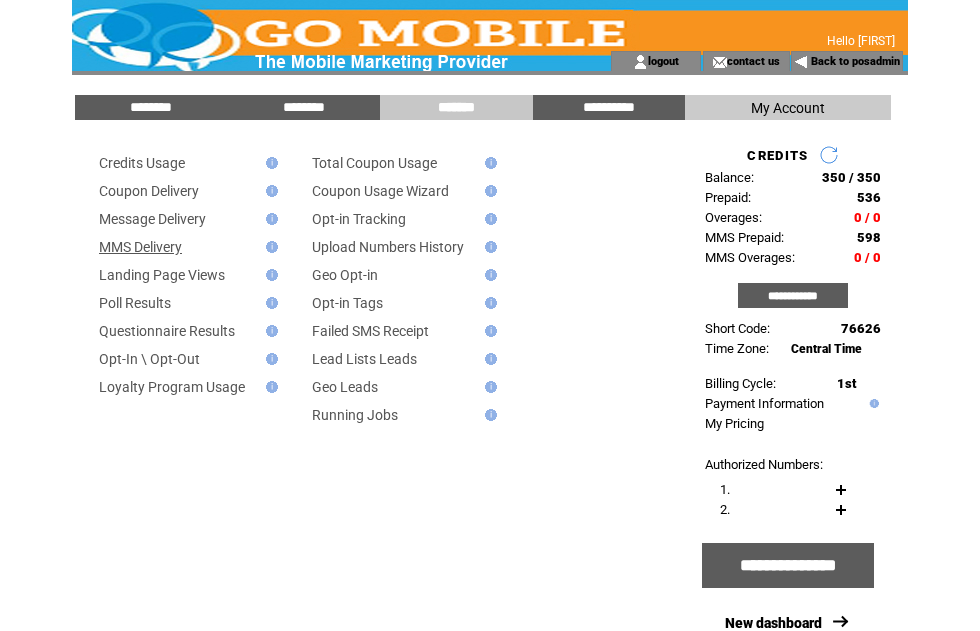 click on "MMS Delivery" at bounding box center [140, 247] 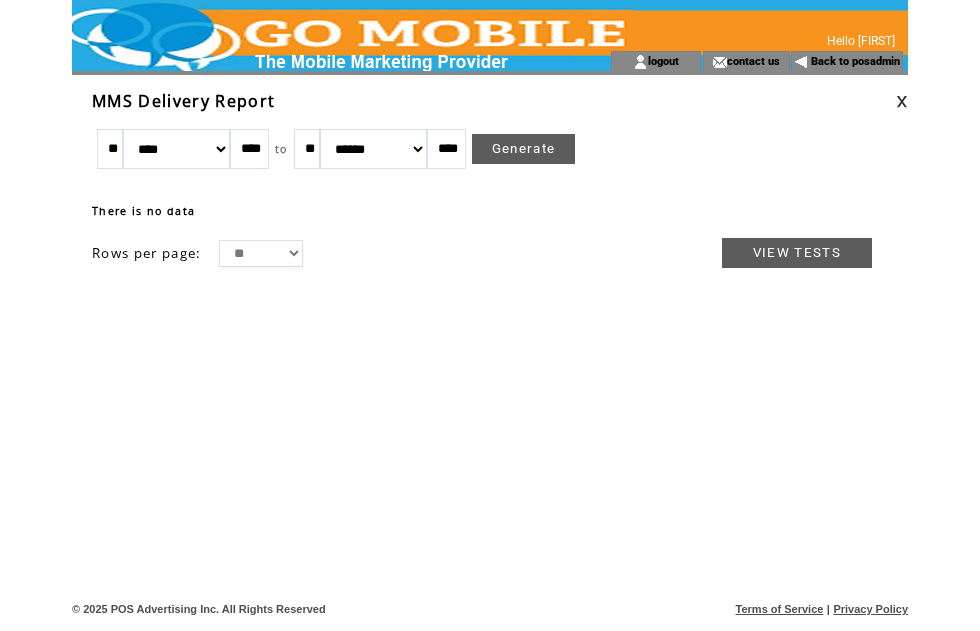 scroll, scrollTop: 0, scrollLeft: 0, axis: both 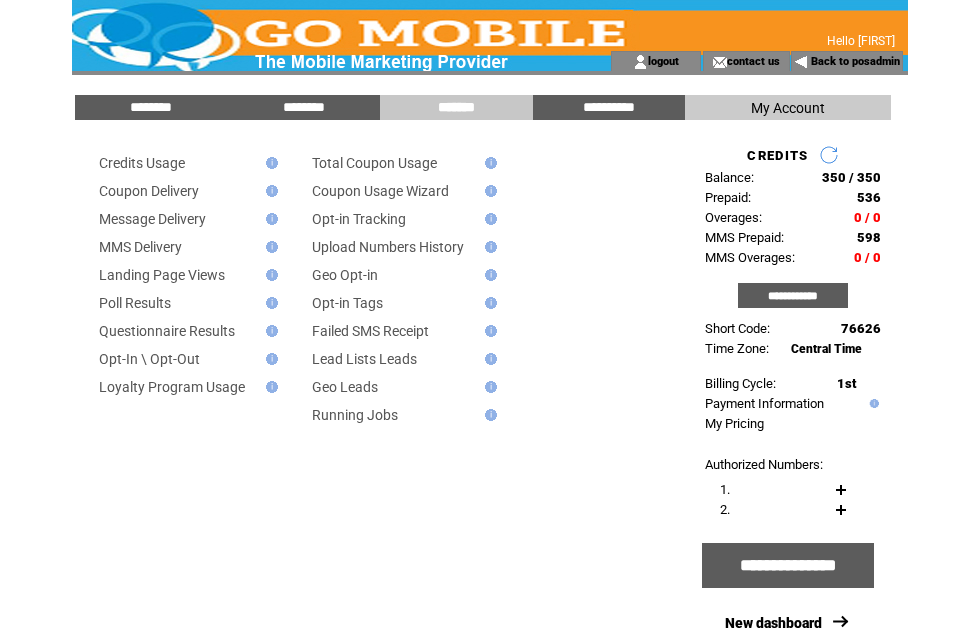 click at bounding box center [593, 295] 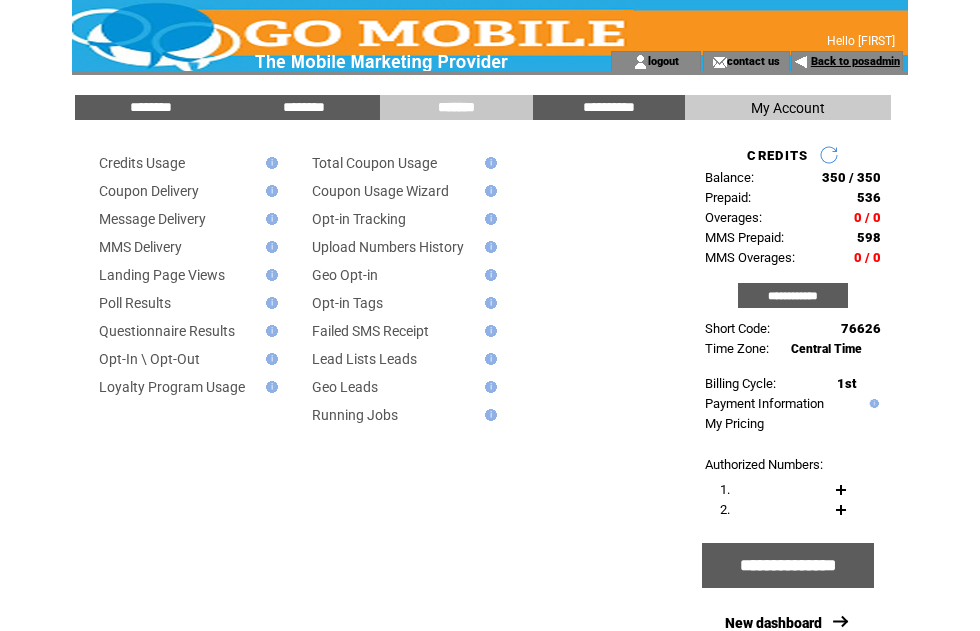 click on "Back to posadmin" at bounding box center [855, 61] 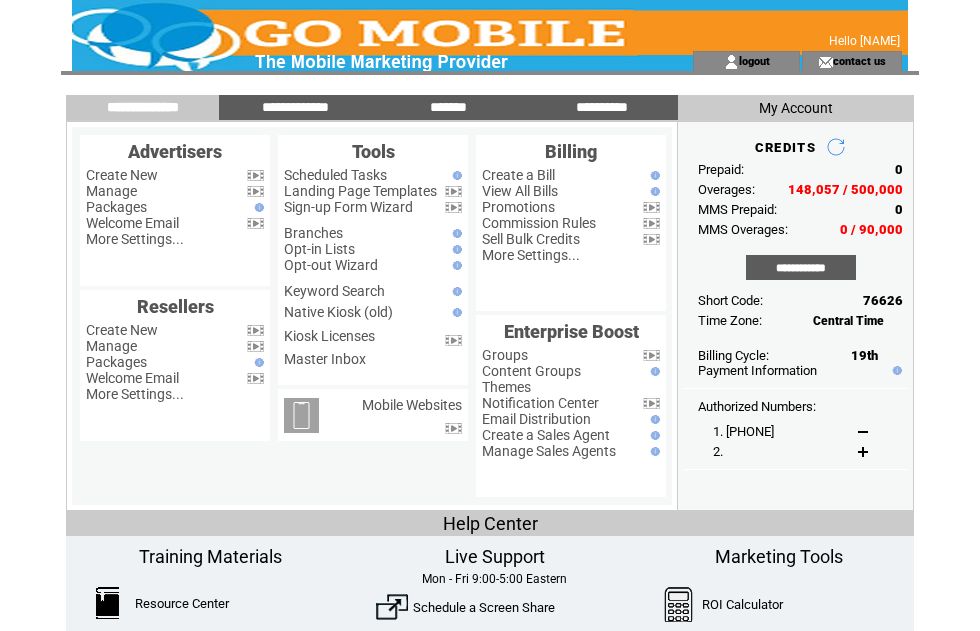 scroll, scrollTop: 0, scrollLeft: 0, axis: both 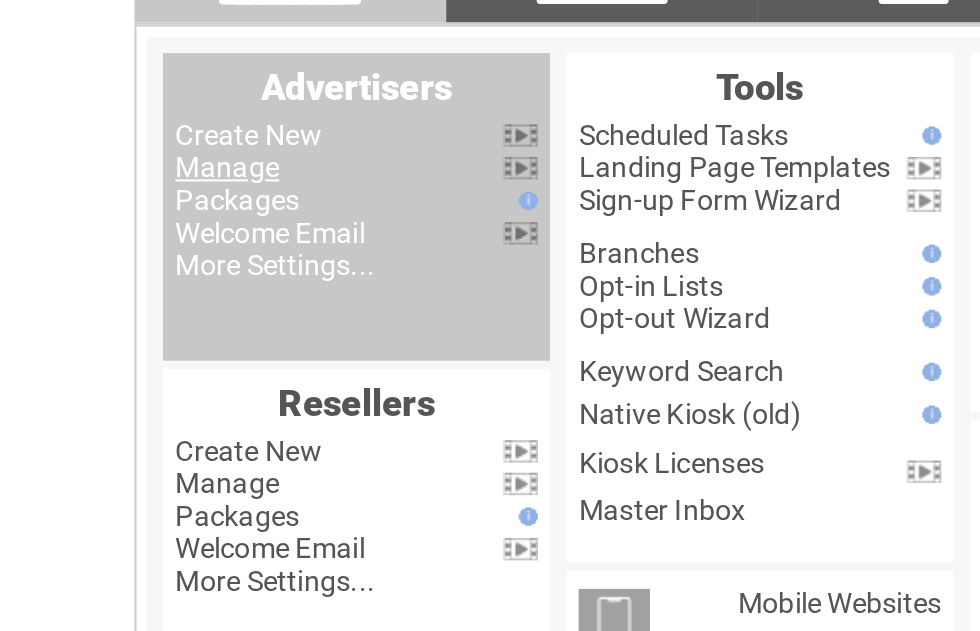 click on "Manage" at bounding box center (111, 191) 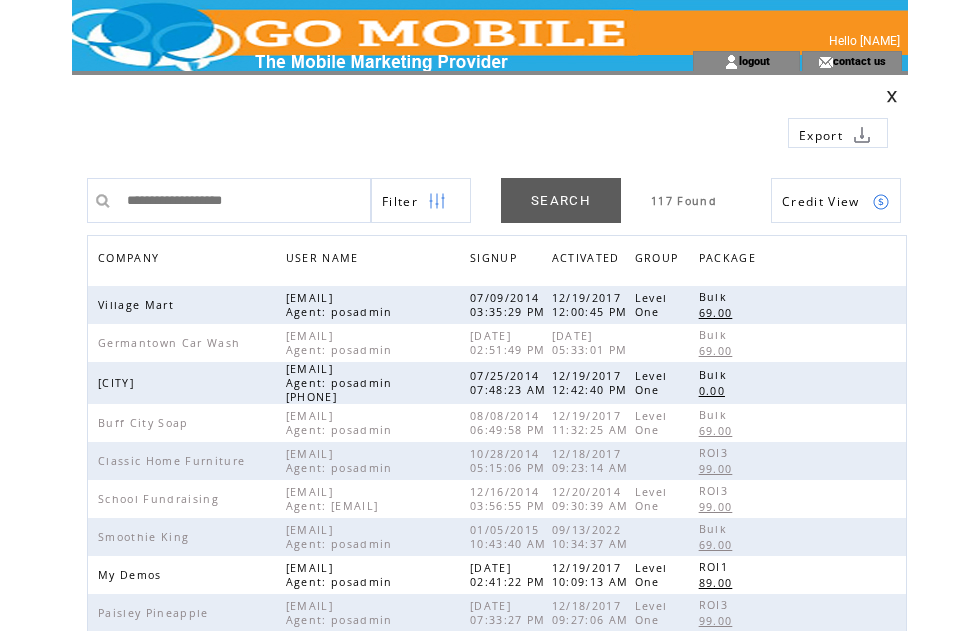 scroll, scrollTop: 0, scrollLeft: 0, axis: both 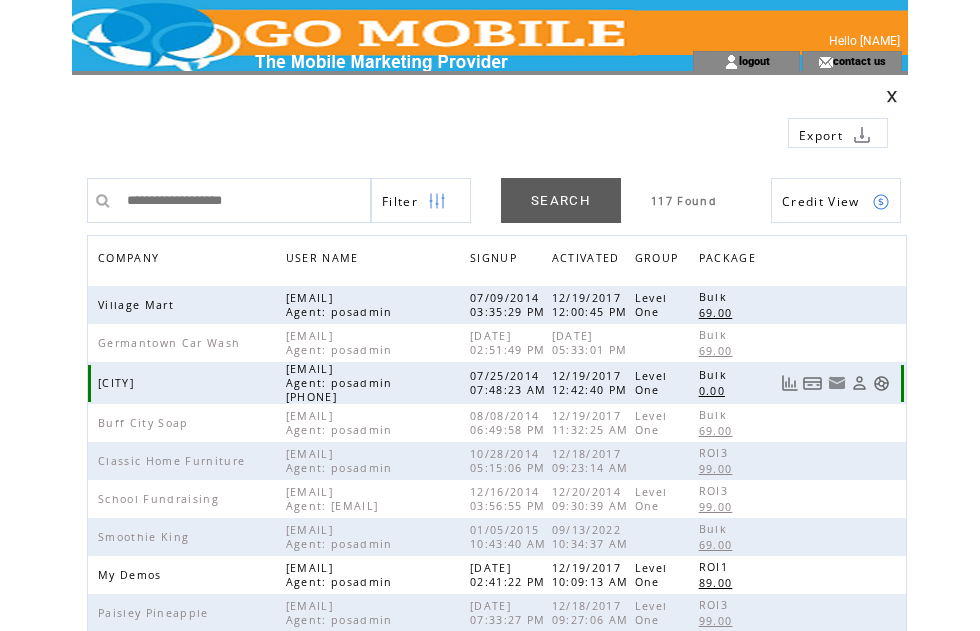 click at bounding box center [881, 383] 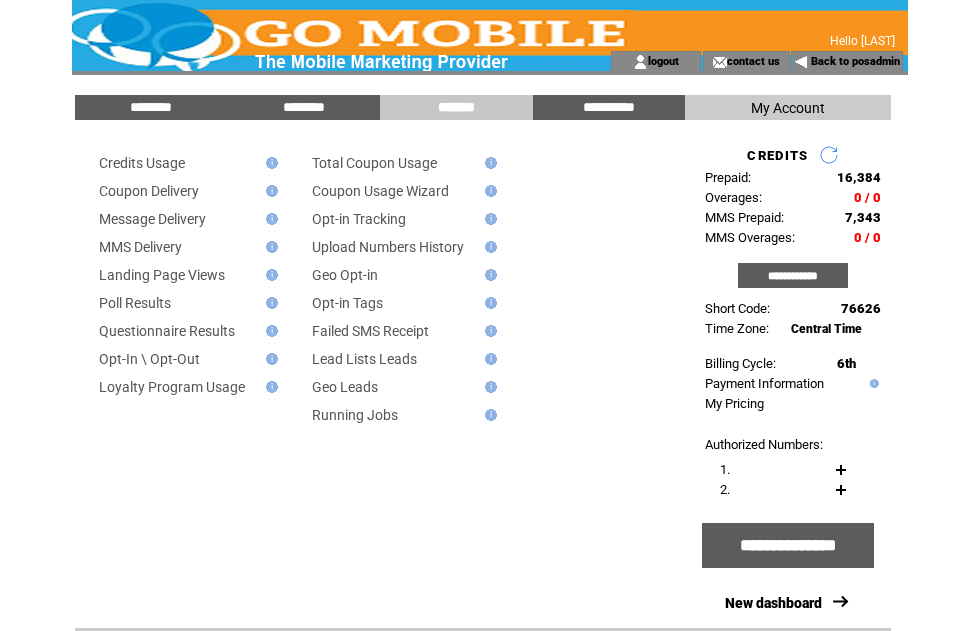 scroll, scrollTop: 0, scrollLeft: 0, axis: both 